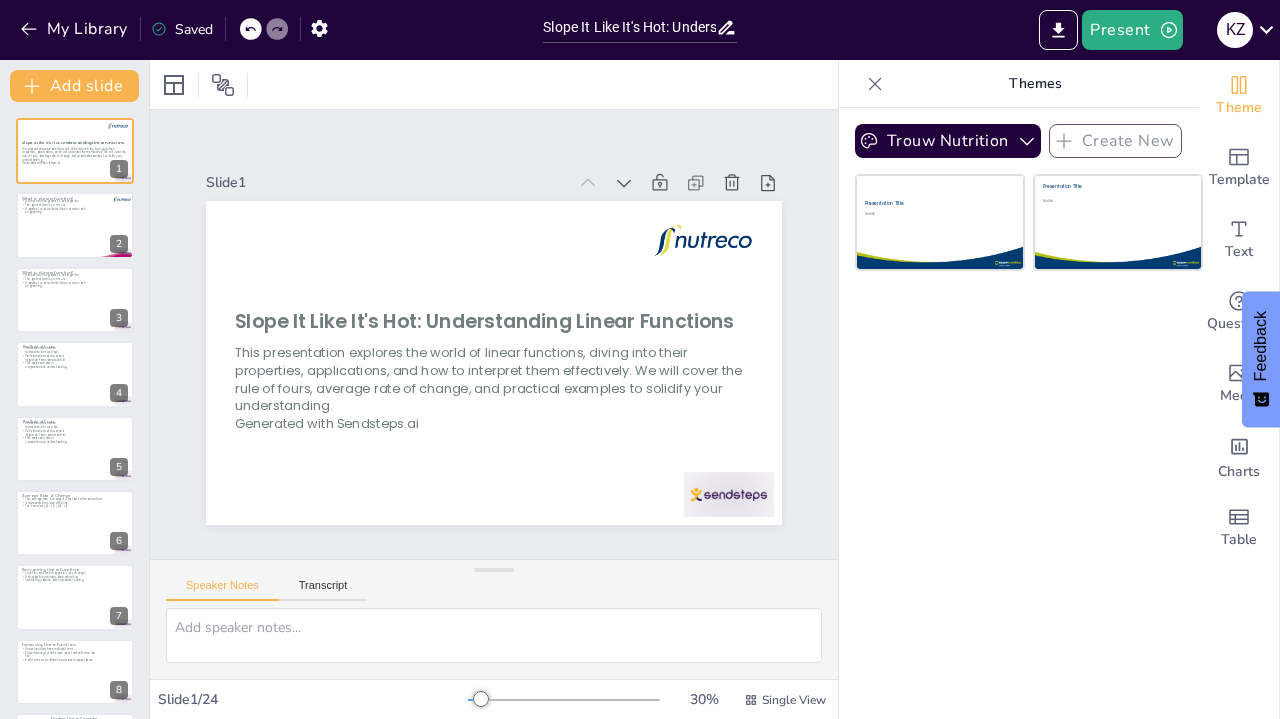 checkbox on "true" 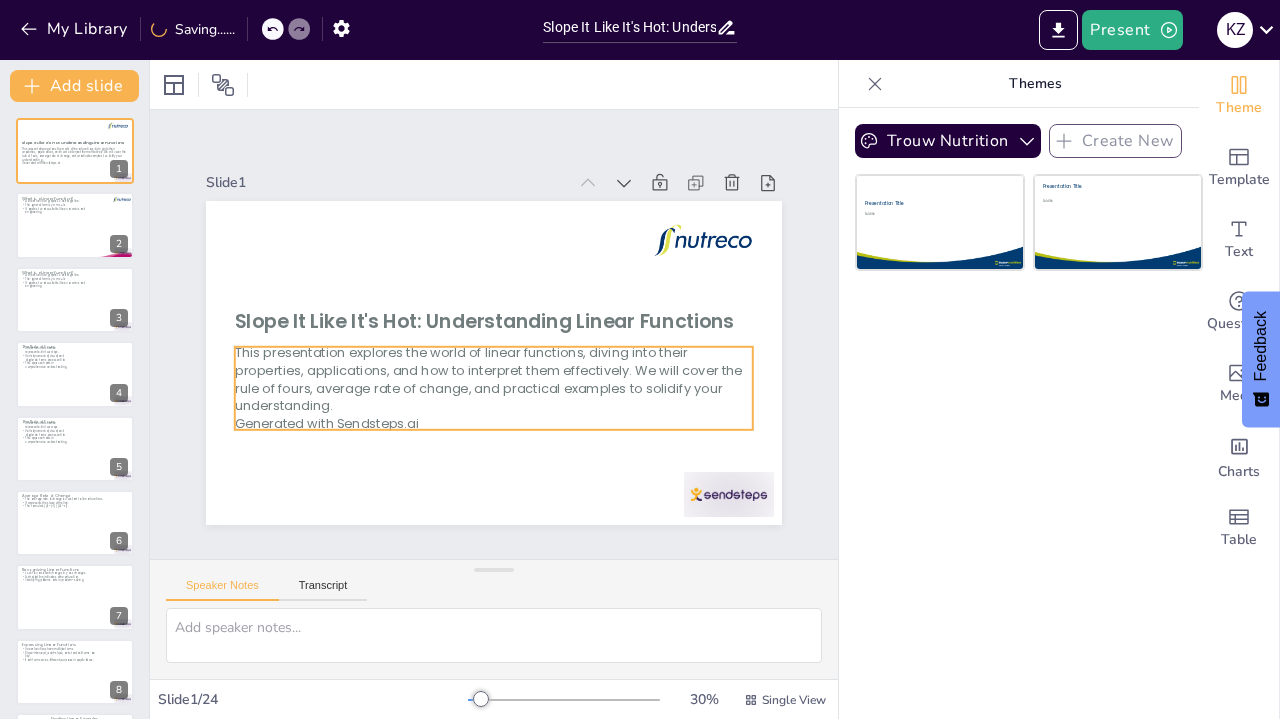 checkbox on "true" 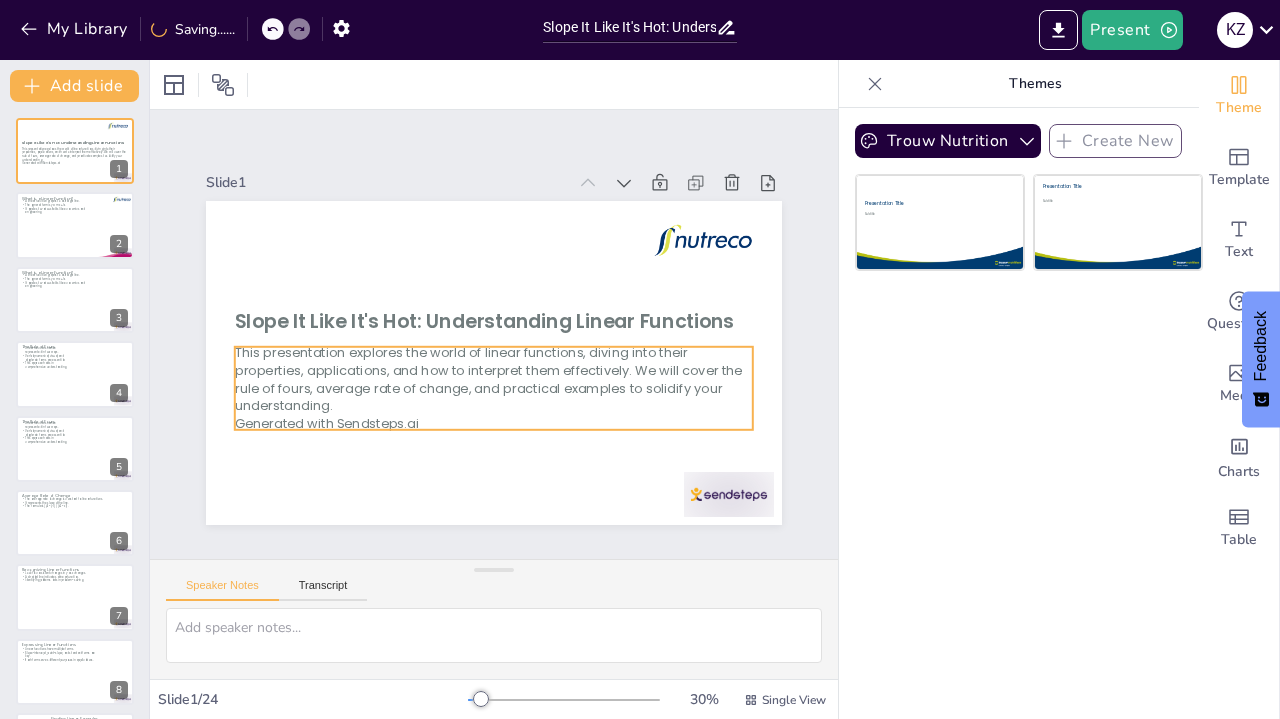 checkbox on "true" 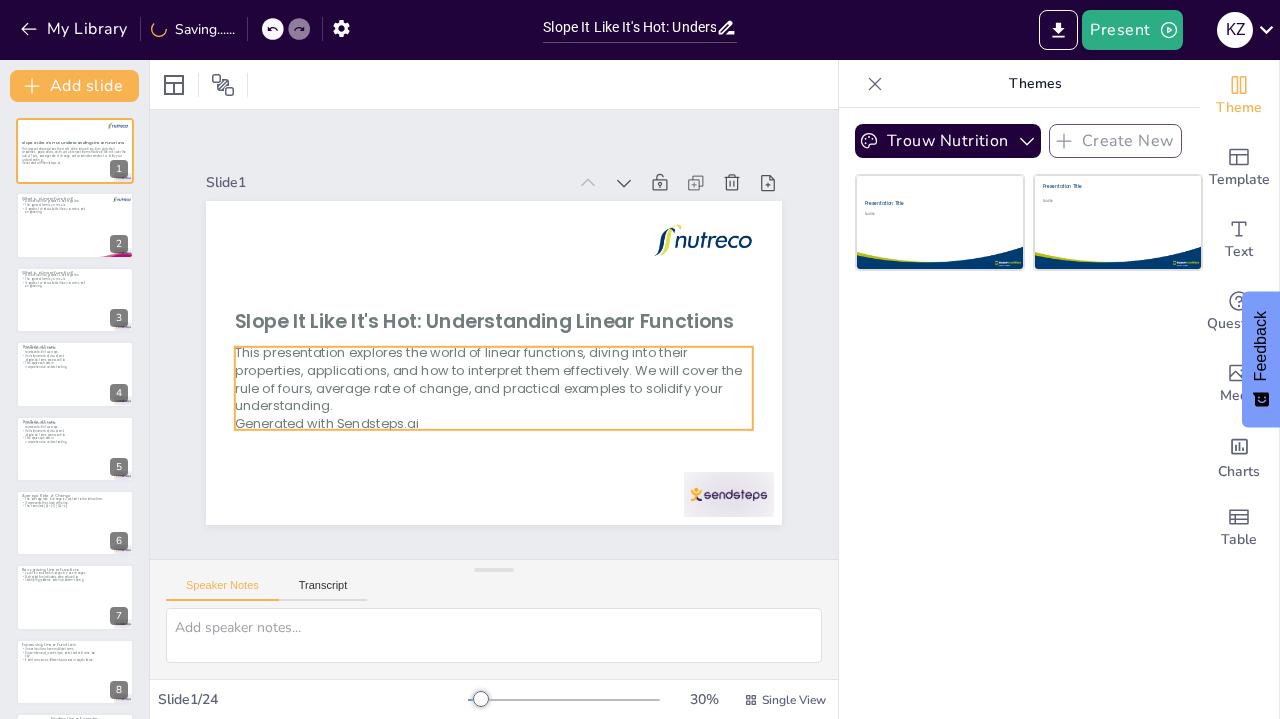 checkbox on "true" 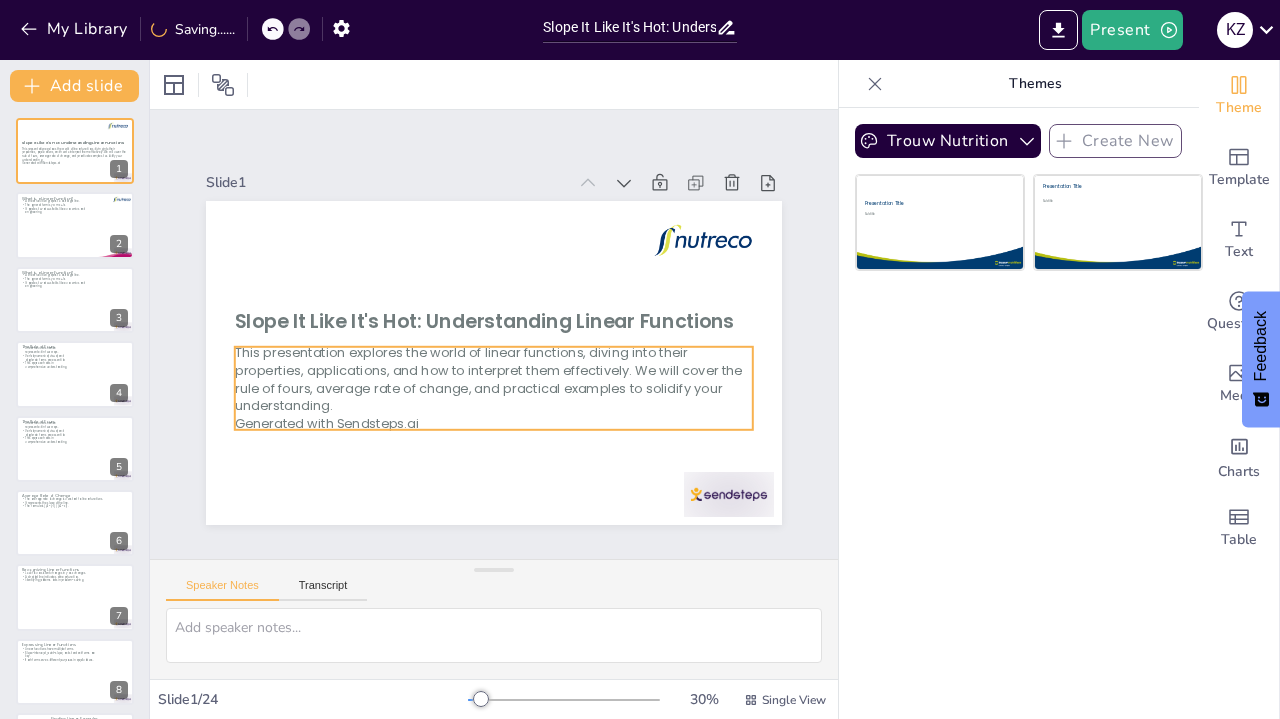 checkbox on "true" 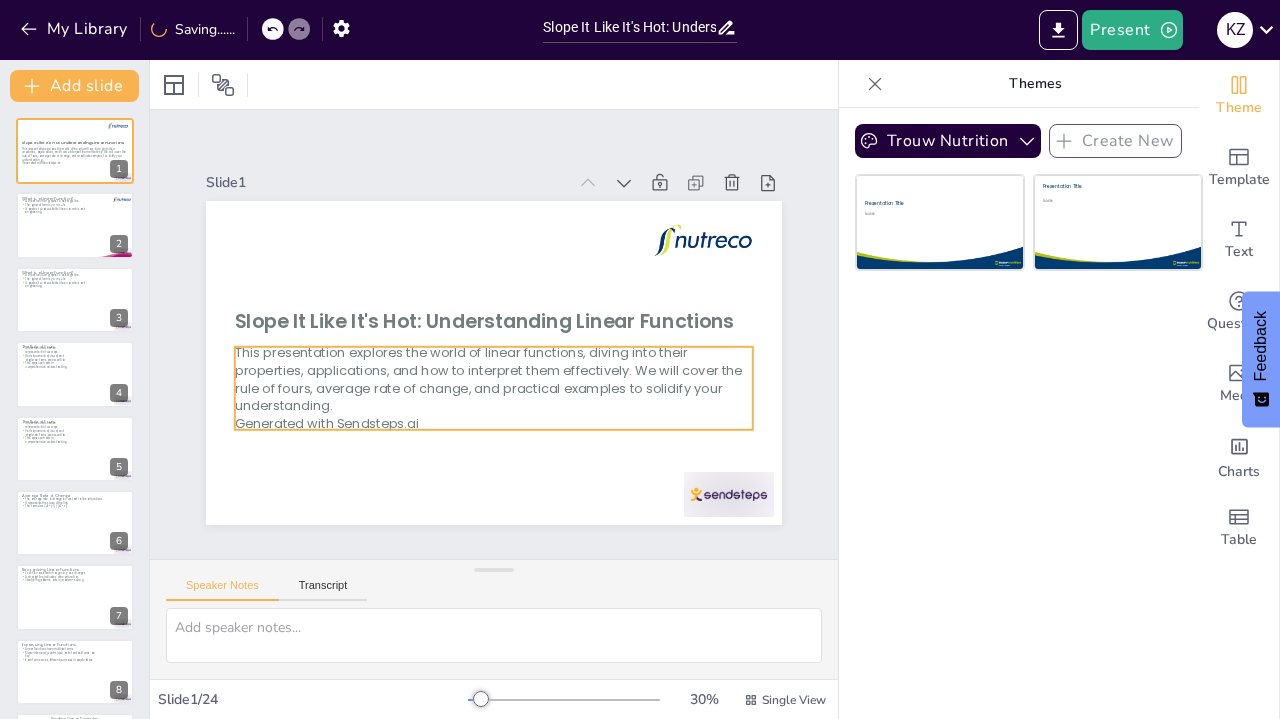 checkbox on "true" 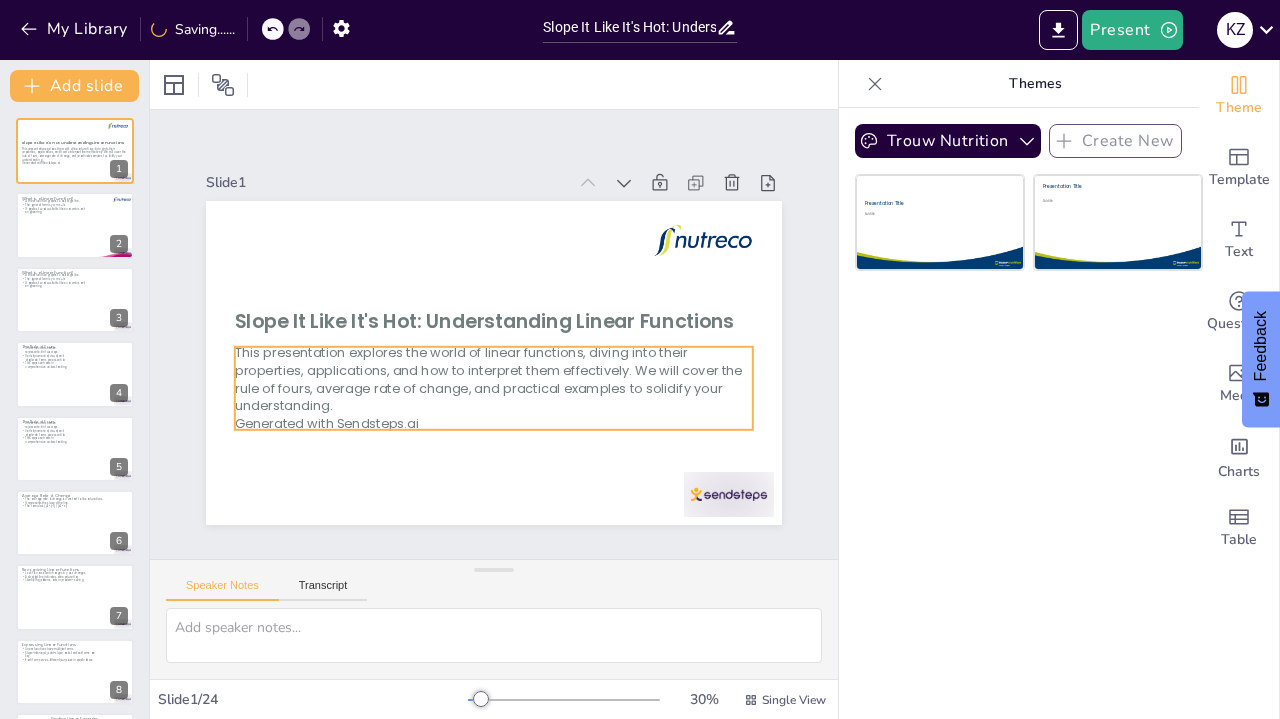 checkbox on "true" 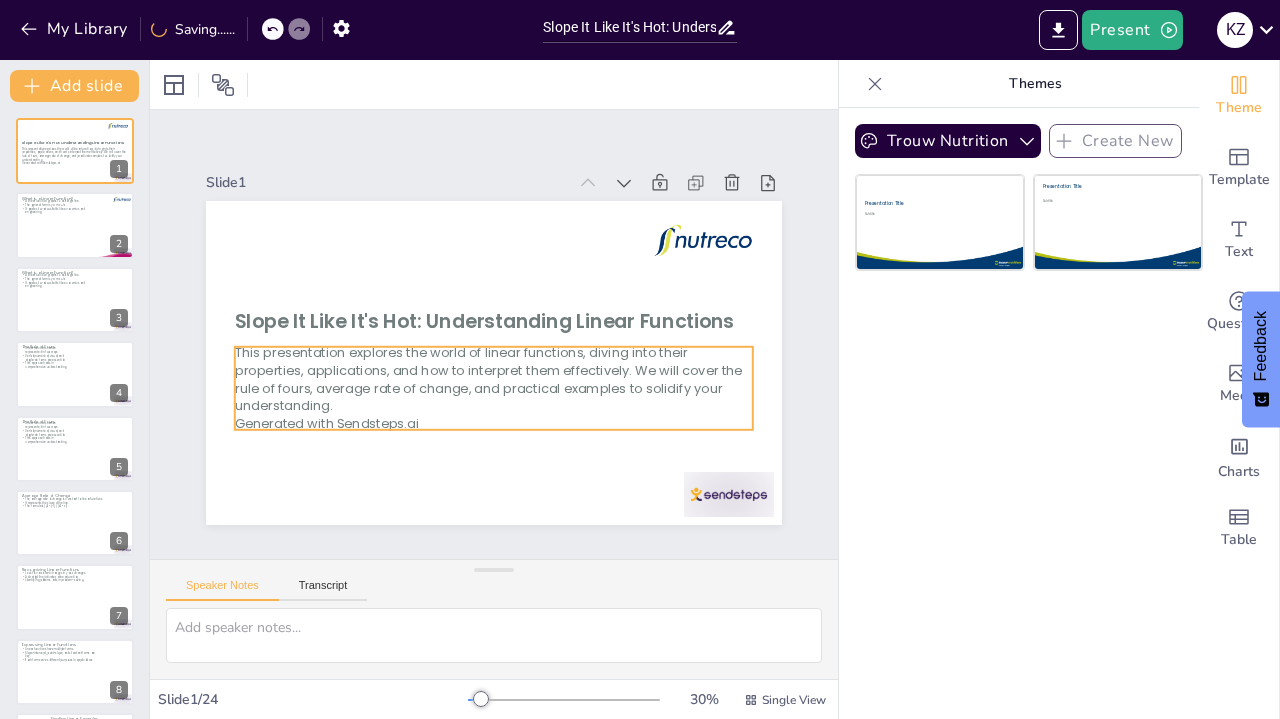checkbox on "true" 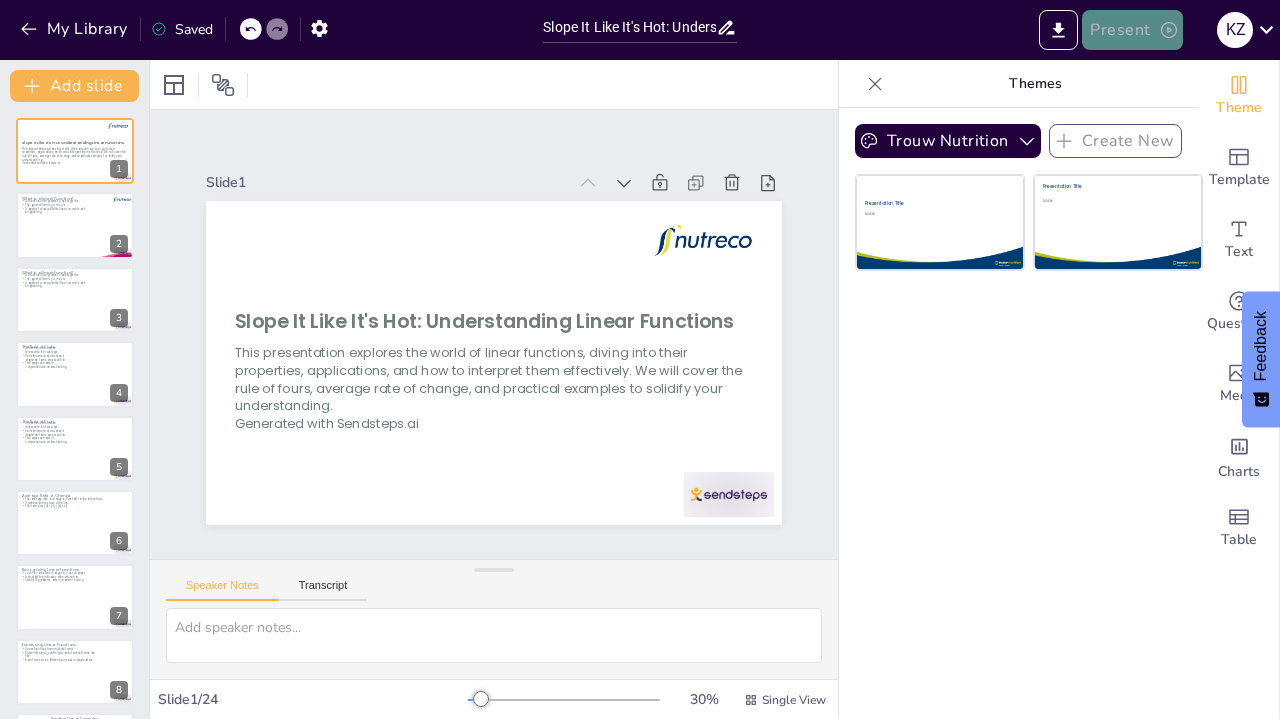 click on "Present" at bounding box center (1132, 30) 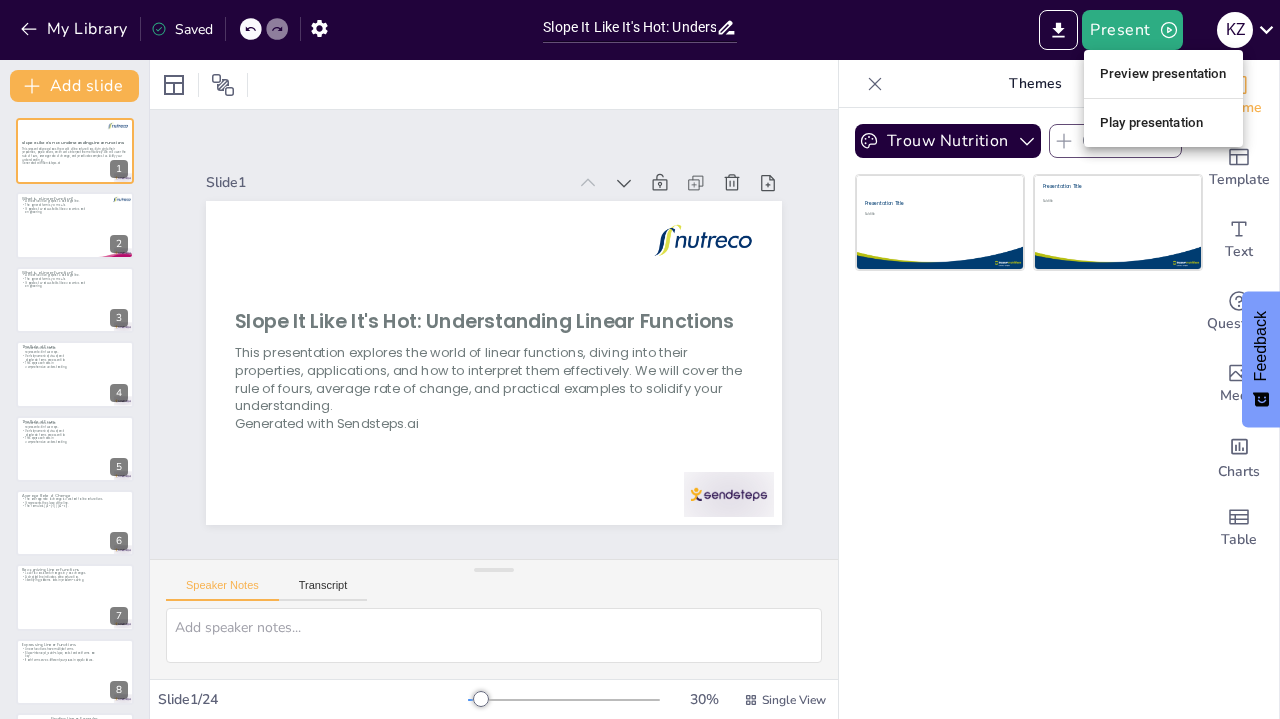 click at bounding box center [640, 359] 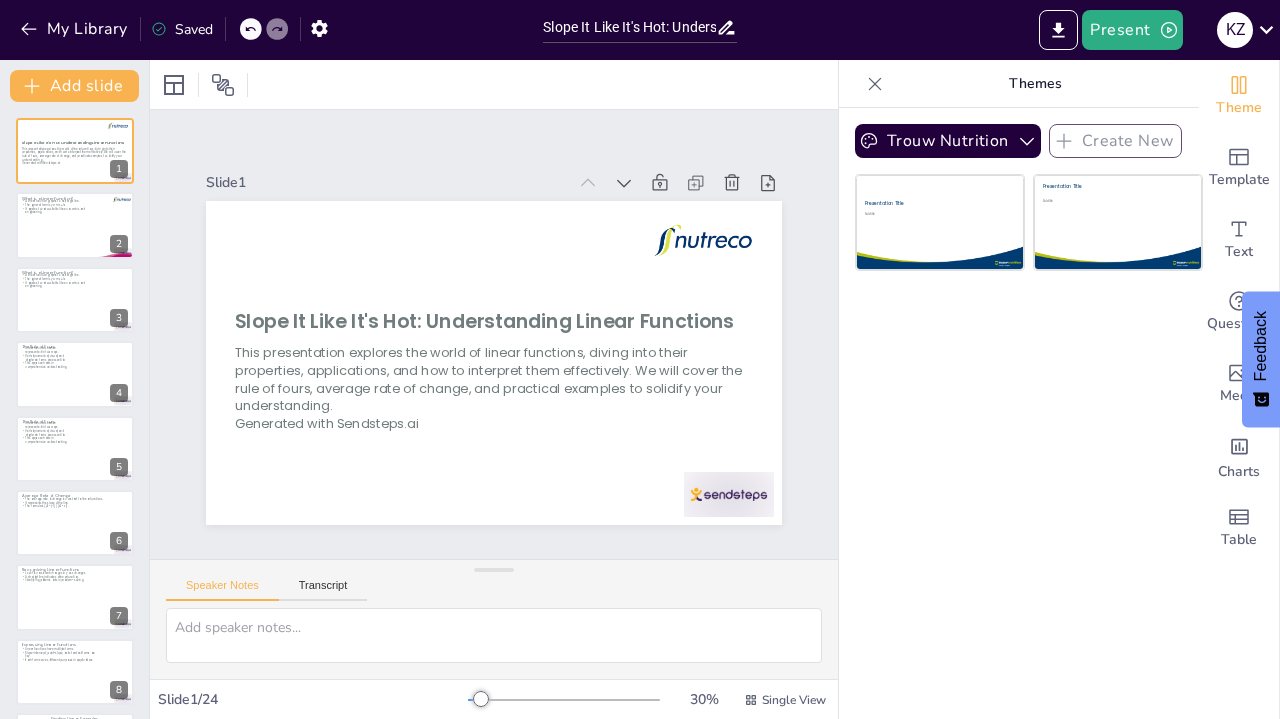 click on "[INITIAL] [INITIAL]" at bounding box center (1013, 30) 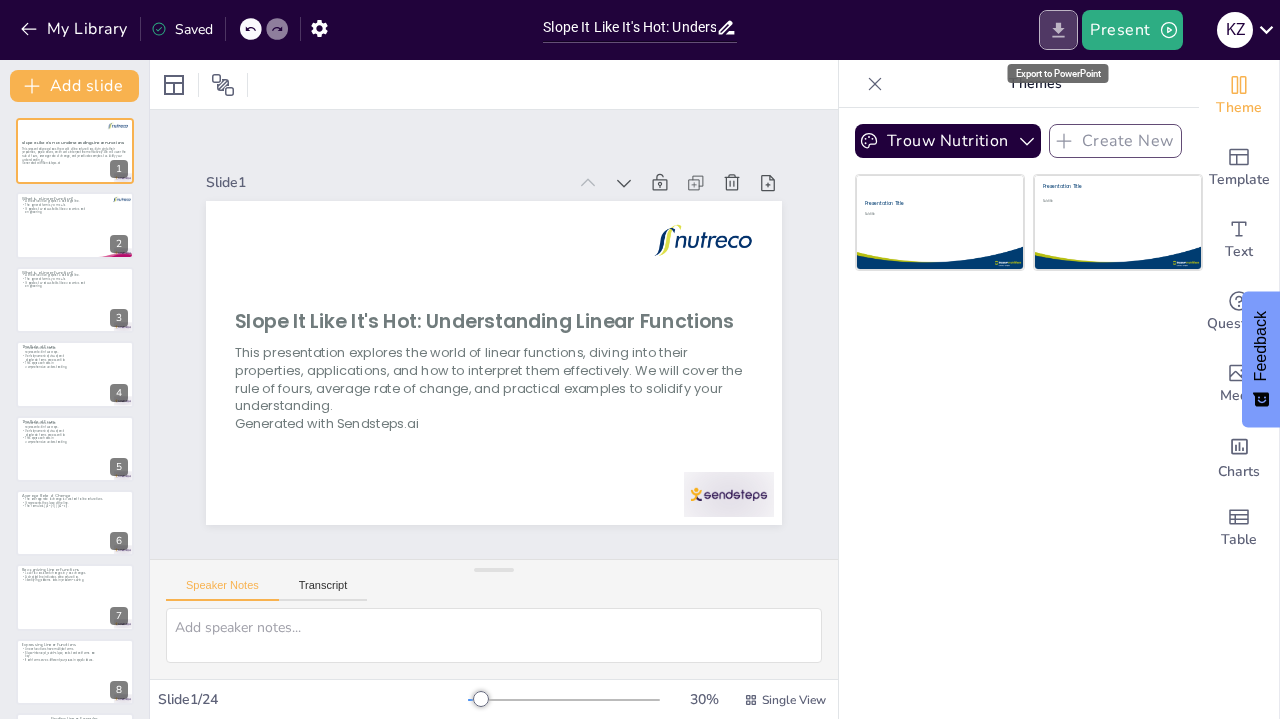 click 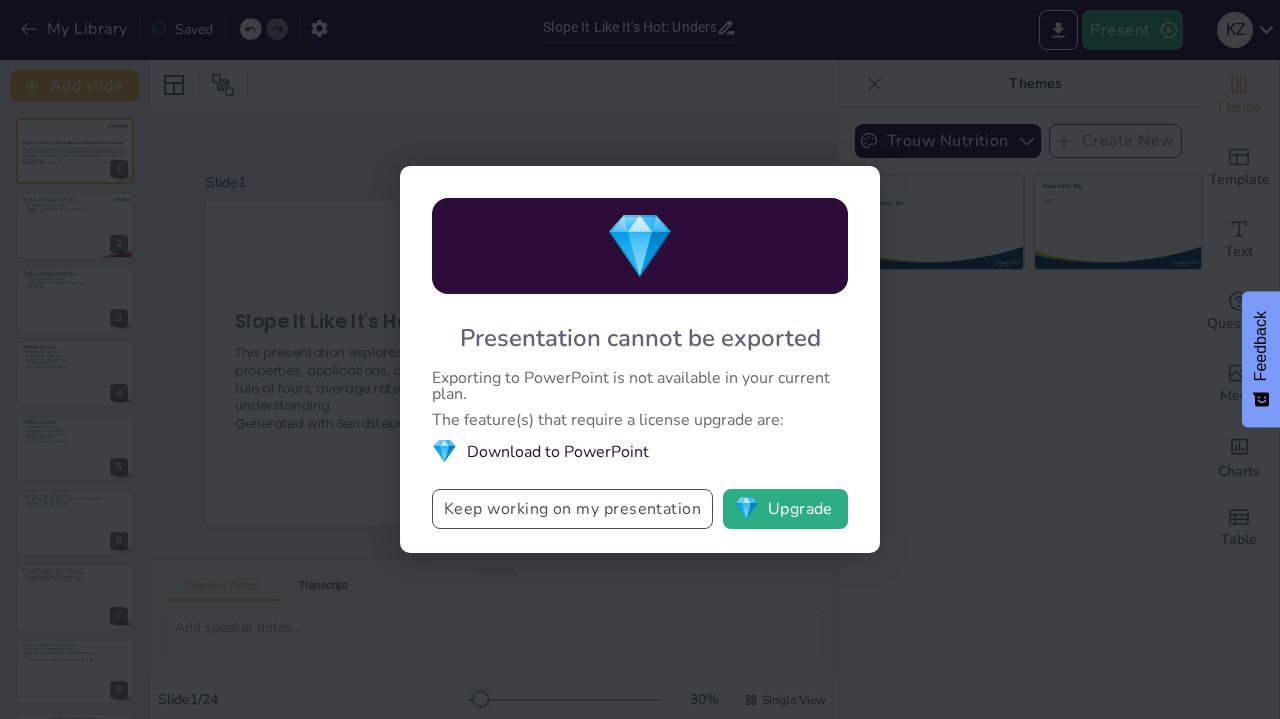 click on "Keep working on my presentation" at bounding box center [572, 509] 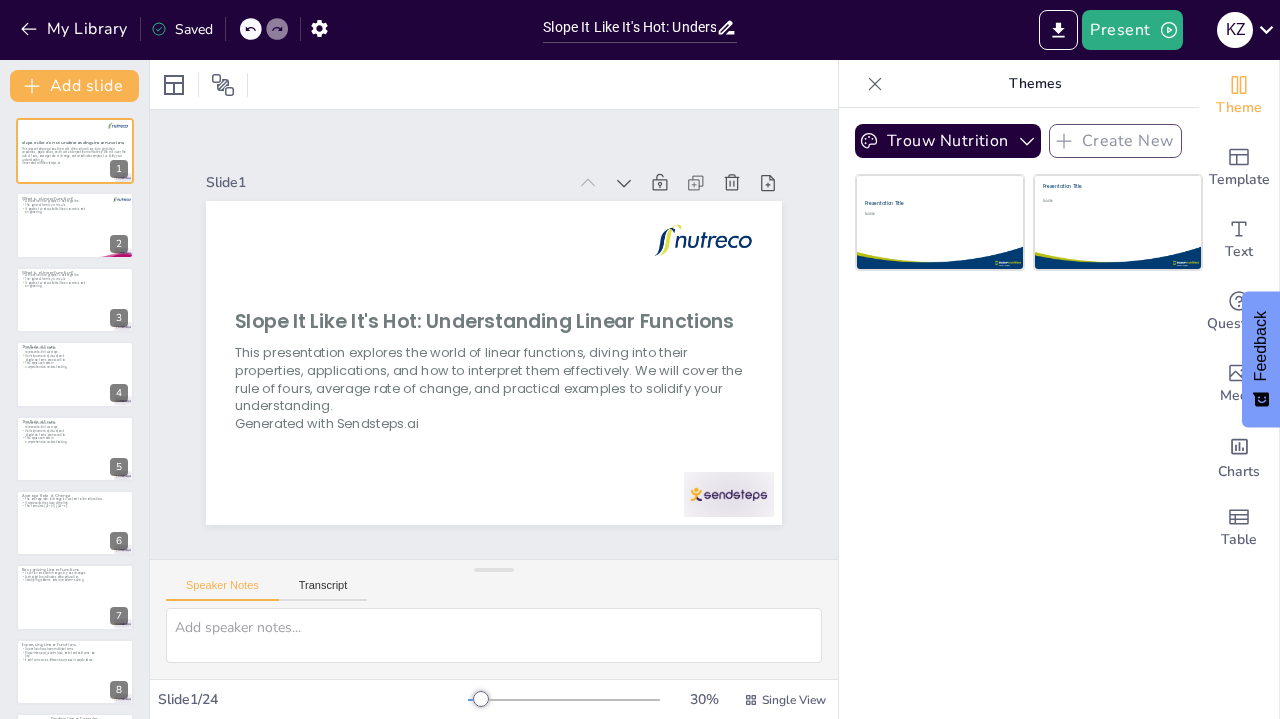 checkbox on "true" 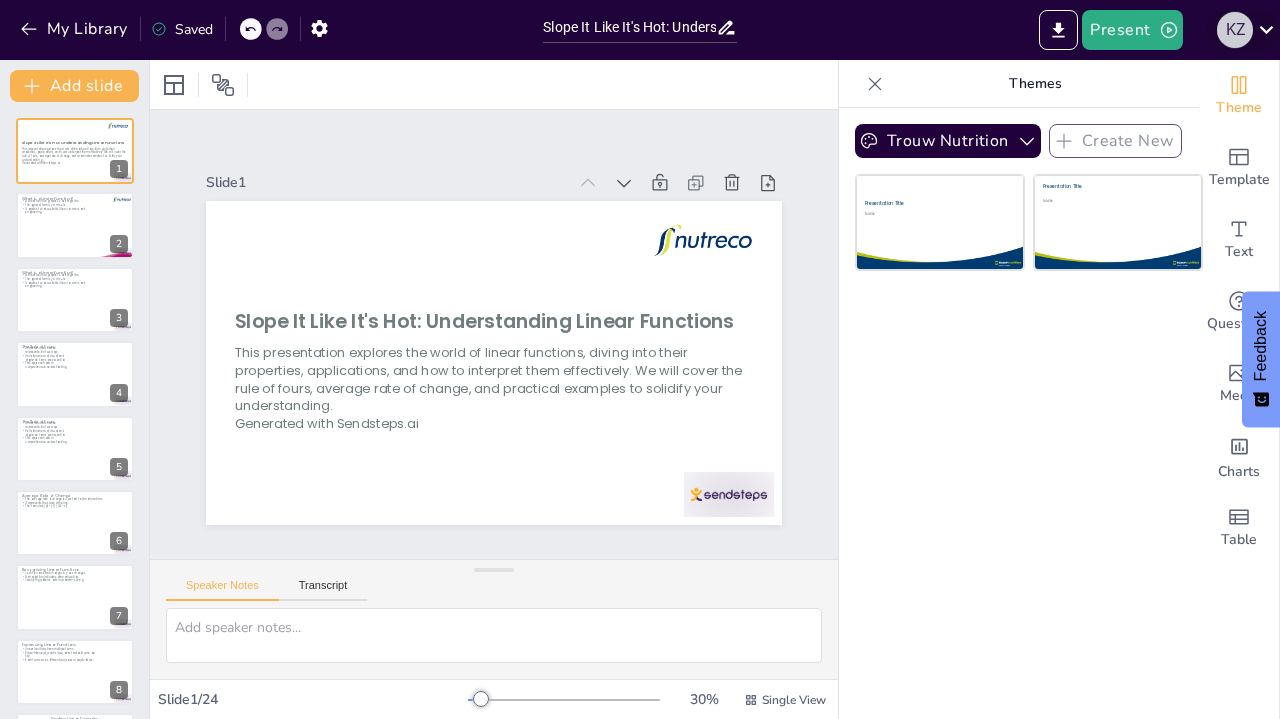 click on "K Z" at bounding box center (1235, 30) 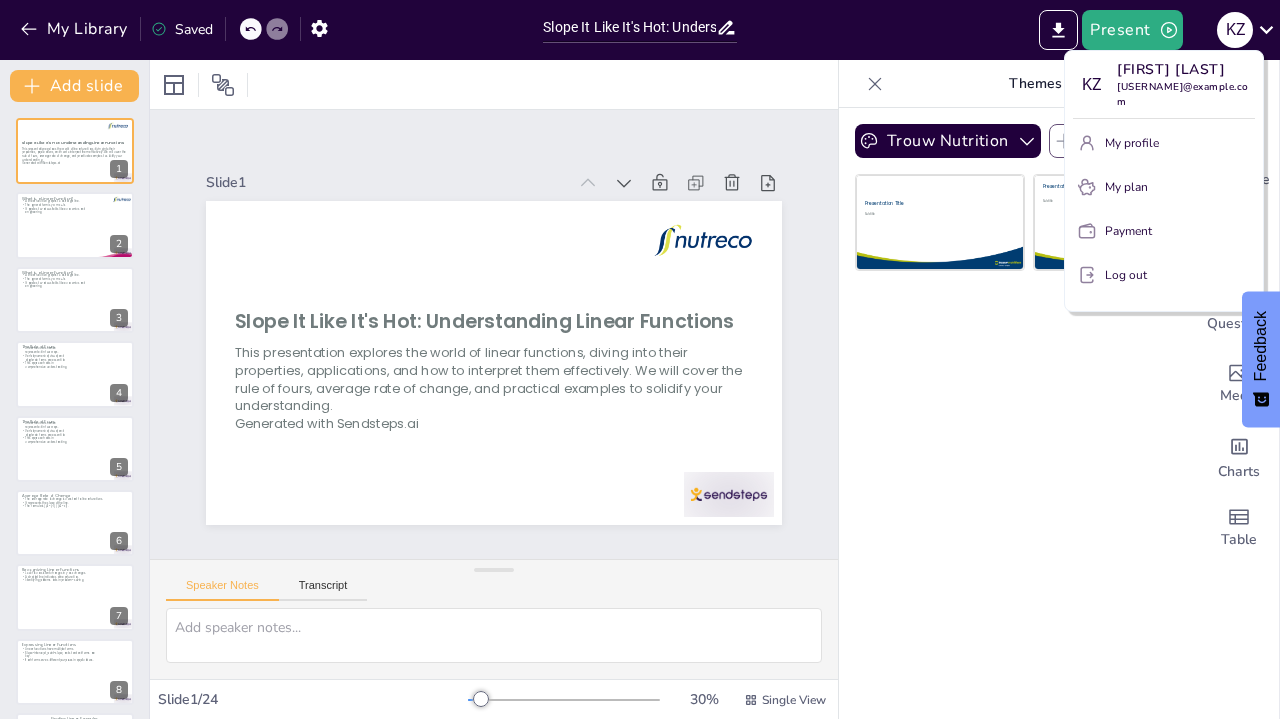 click at bounding box center [640, 359] 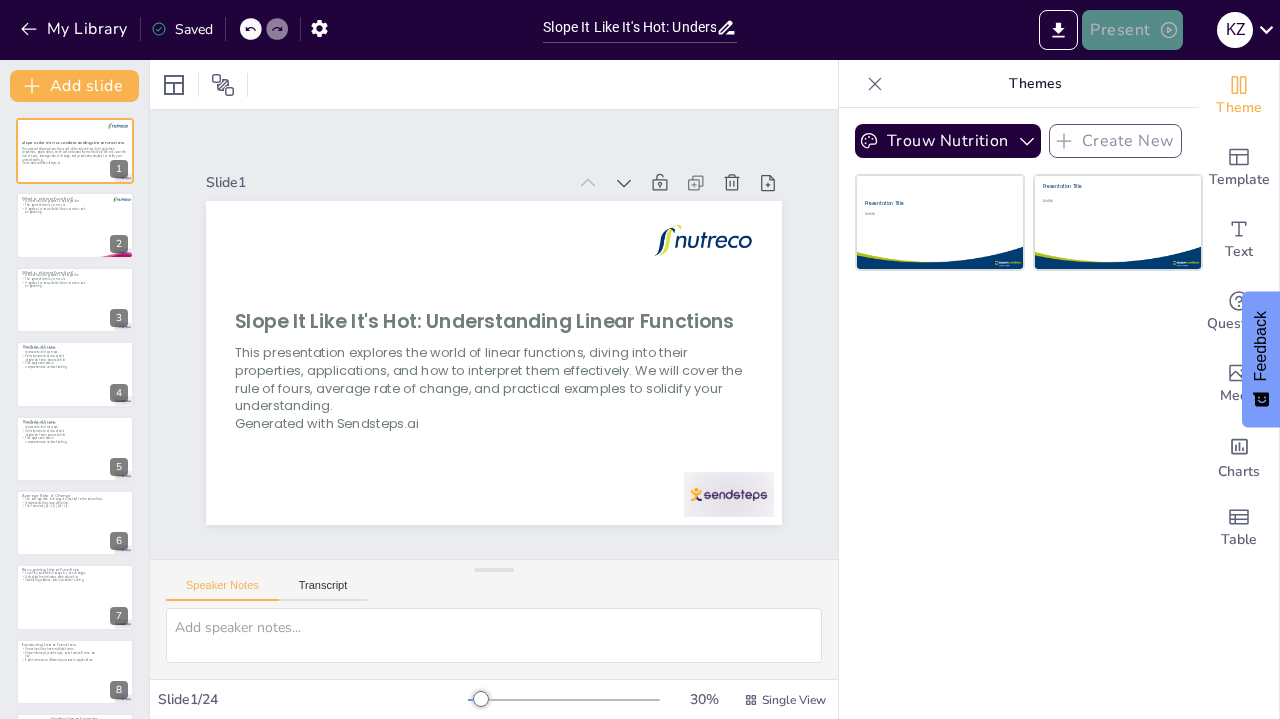 click on "Present" at bounding box center [1132, 30] 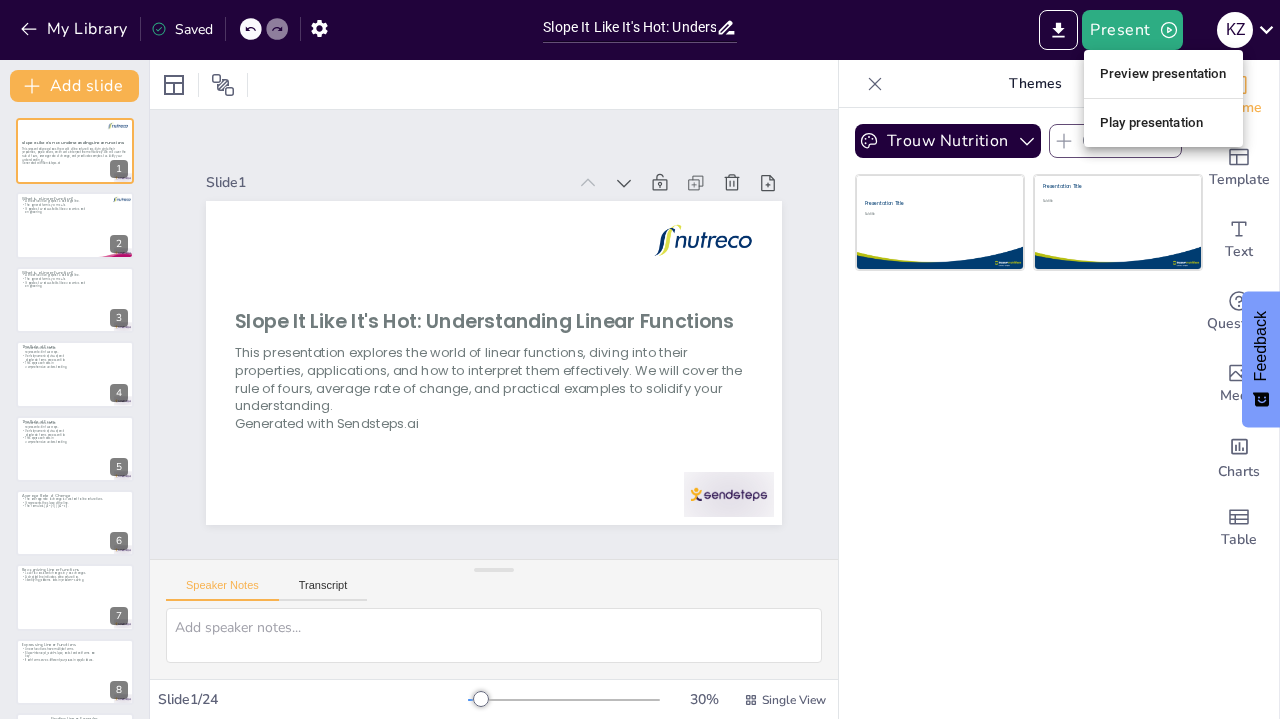 click at bounding box center (640, 359) 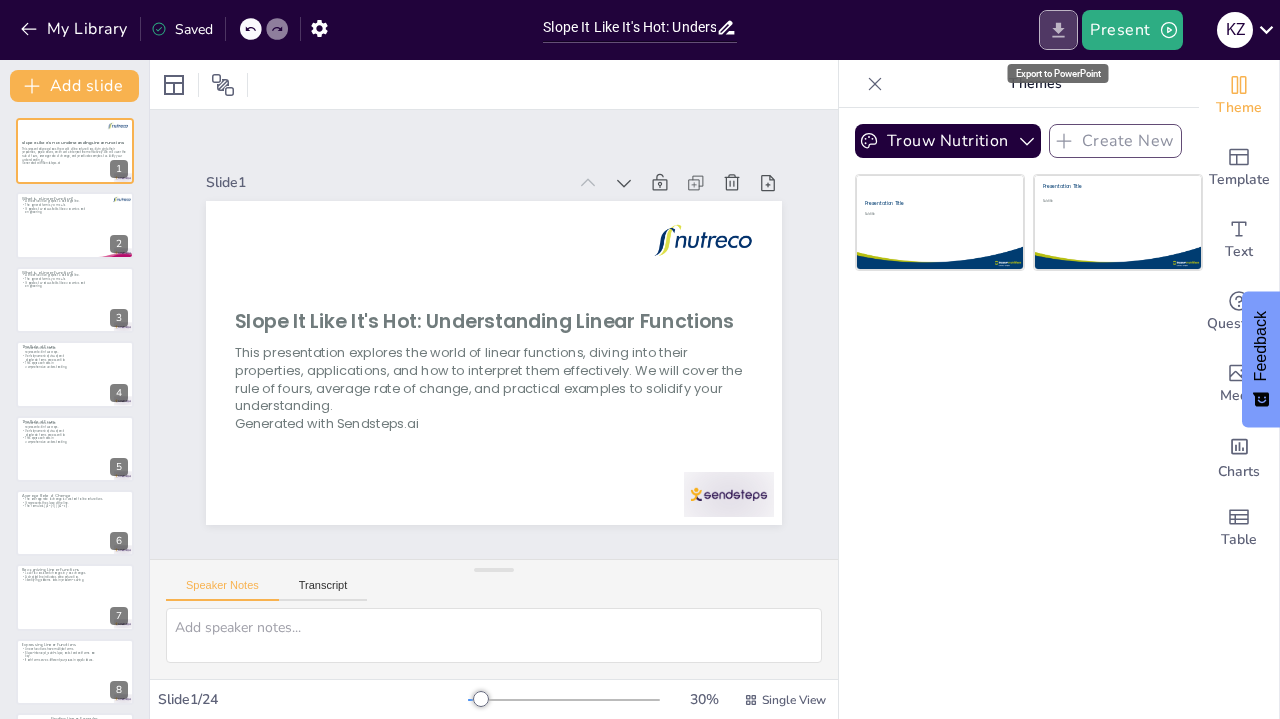 click 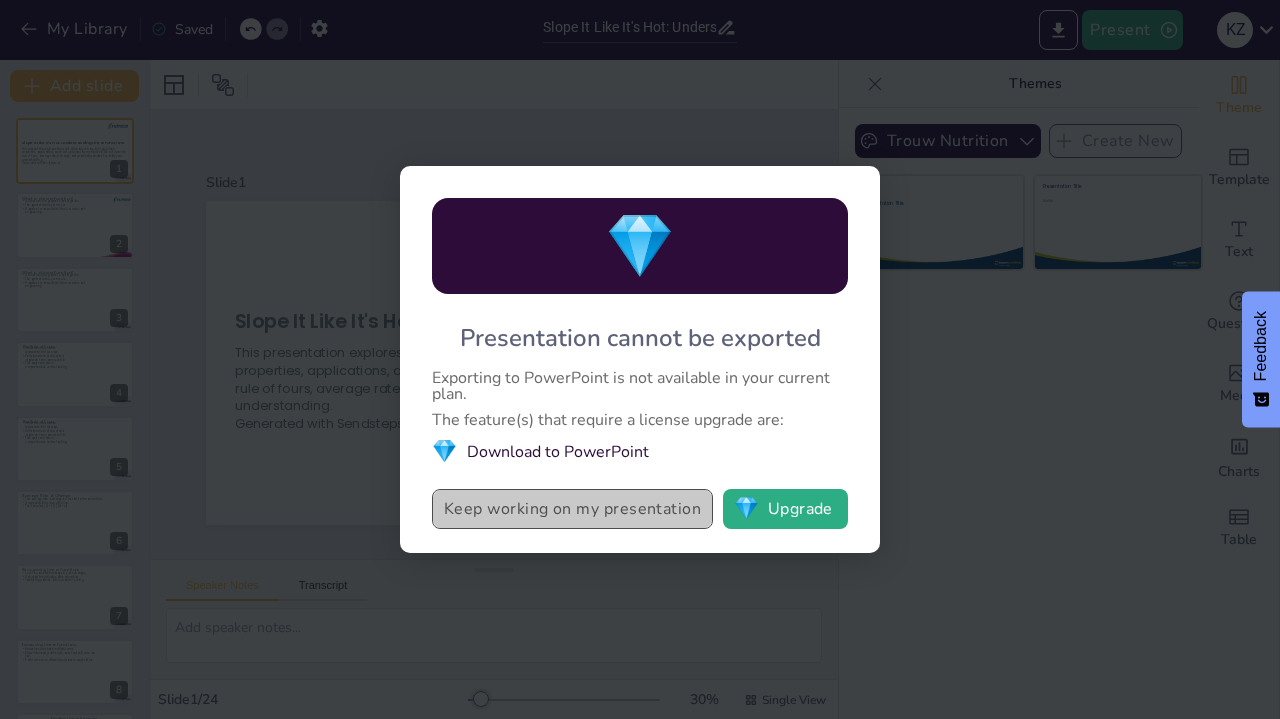 click on "Keep working on my presentation" at bounding box center (572, 509) 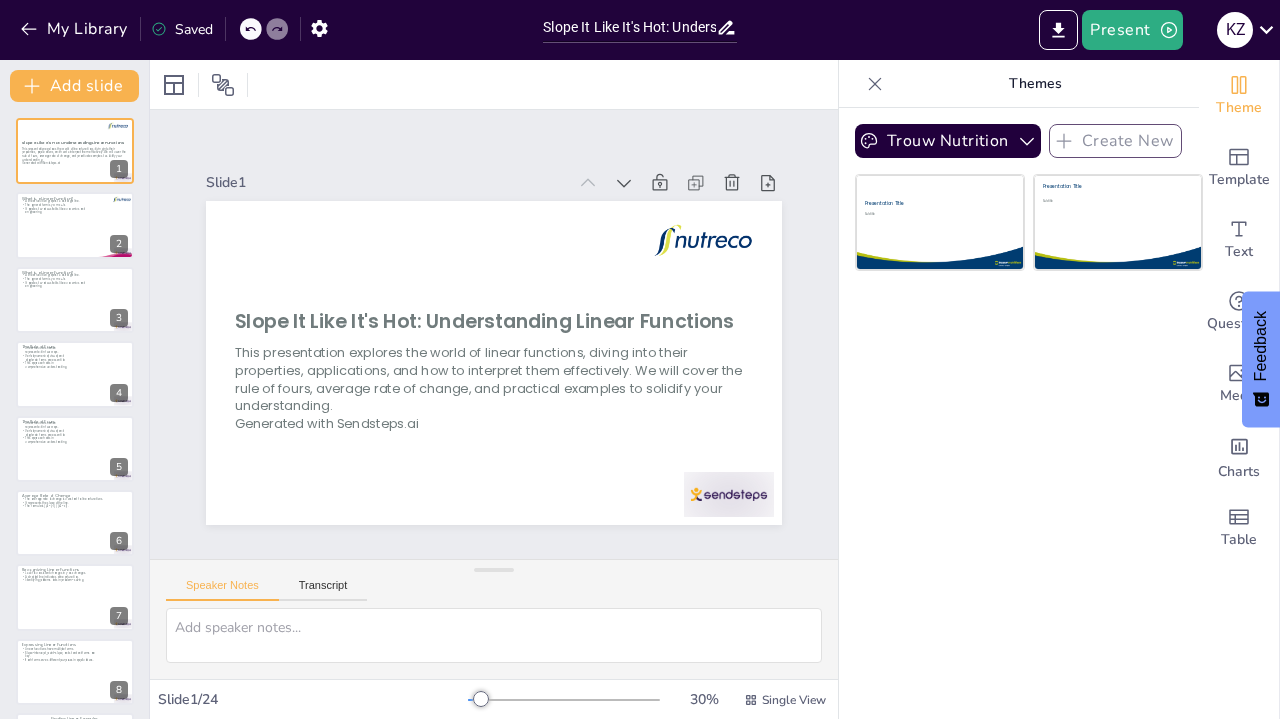 checkbox on "true" 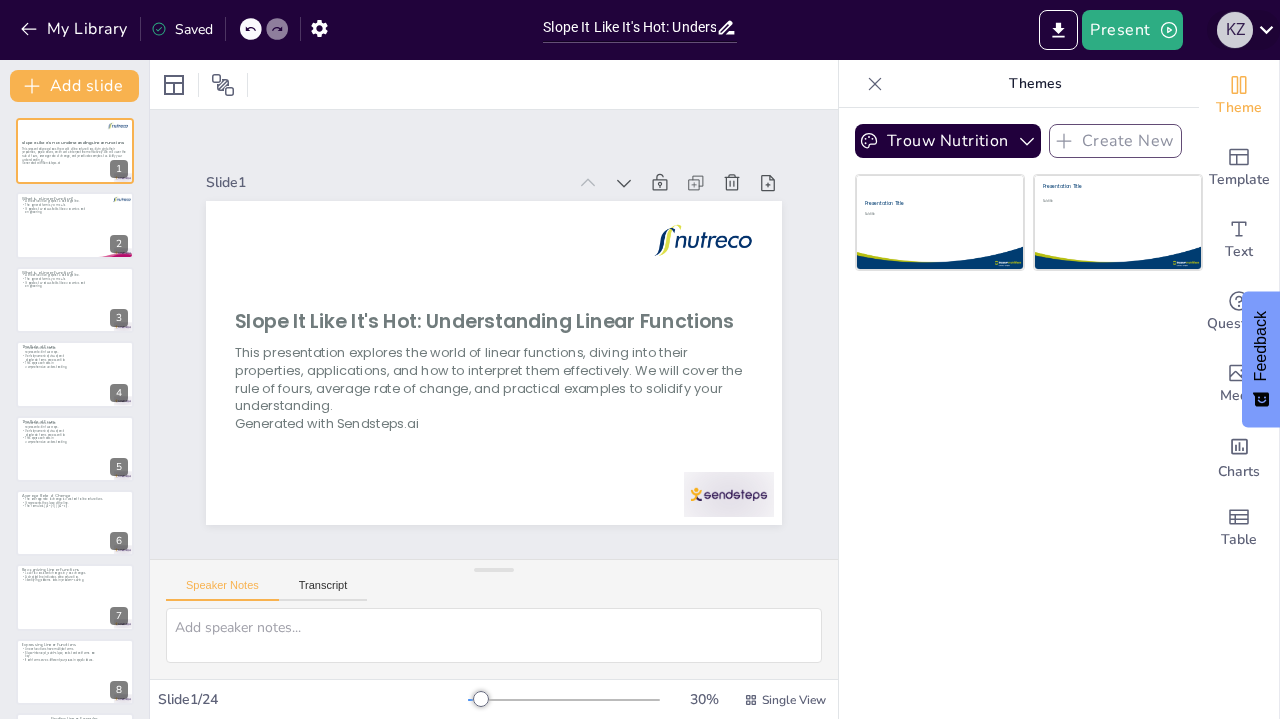 click on "K Z" at bounding box center [1235, 30] 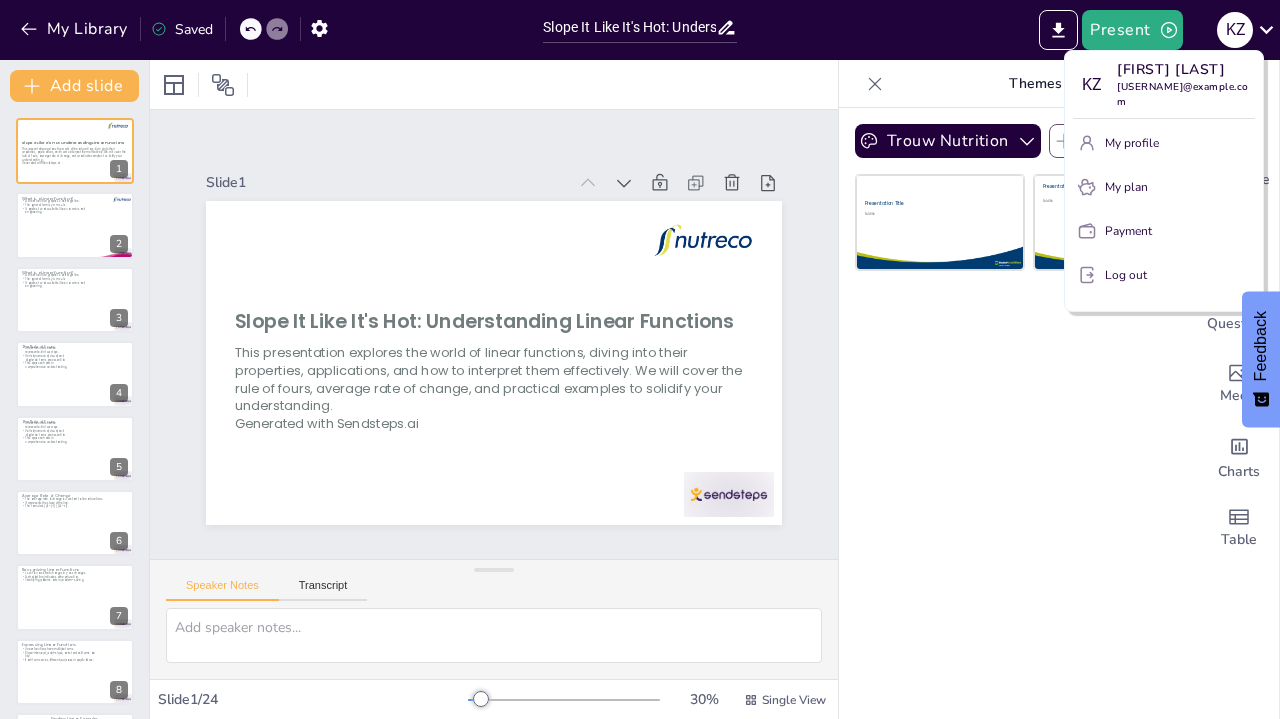 click at bounding box center (640, 359) 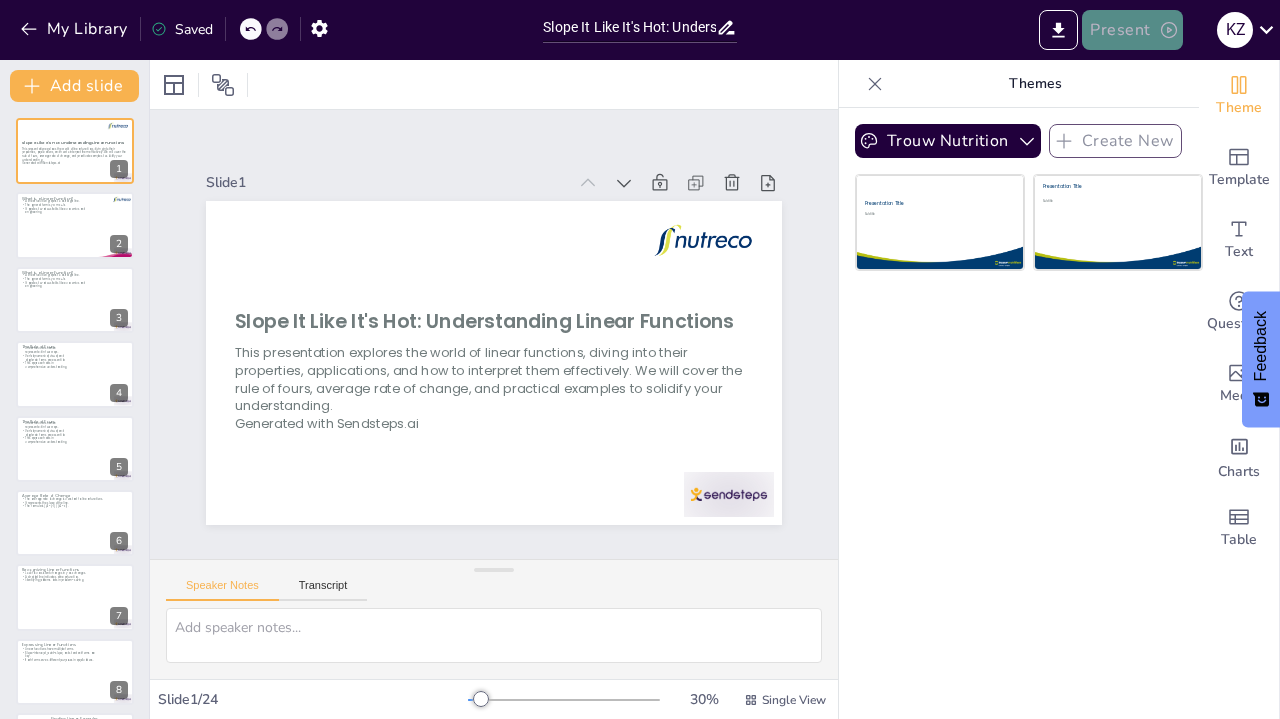 click 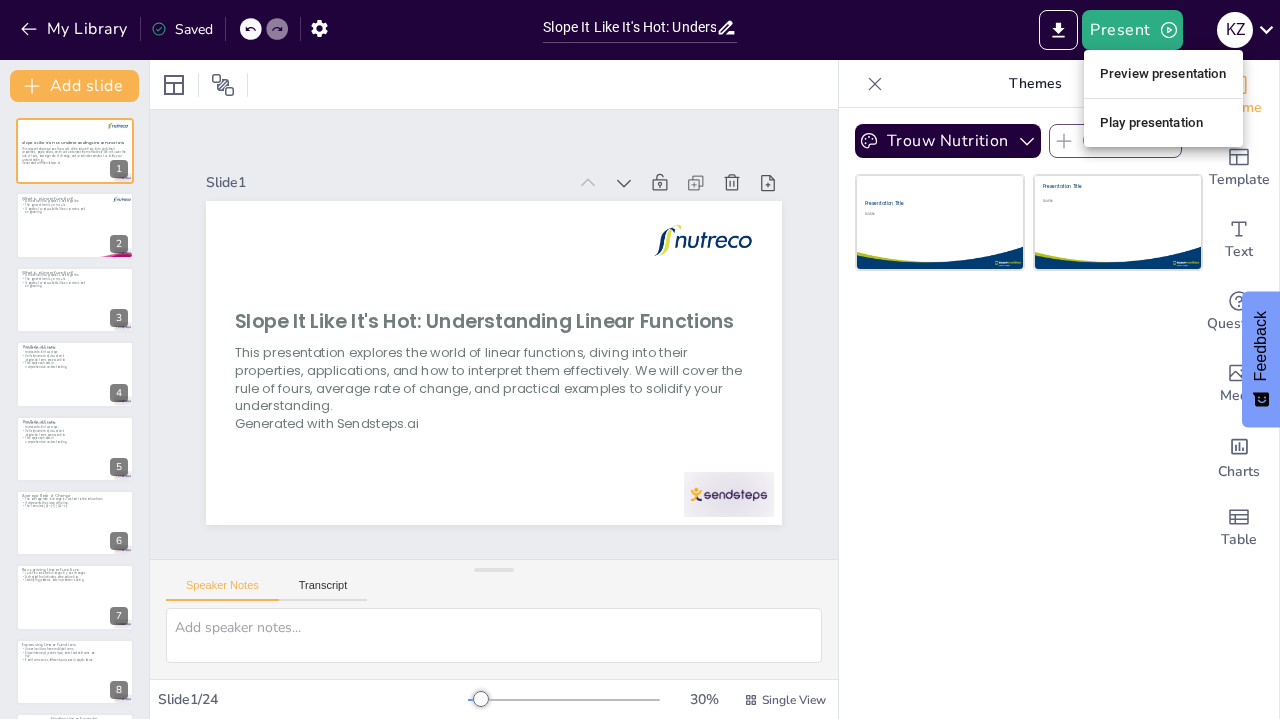 click at bounding box center (640, 359) 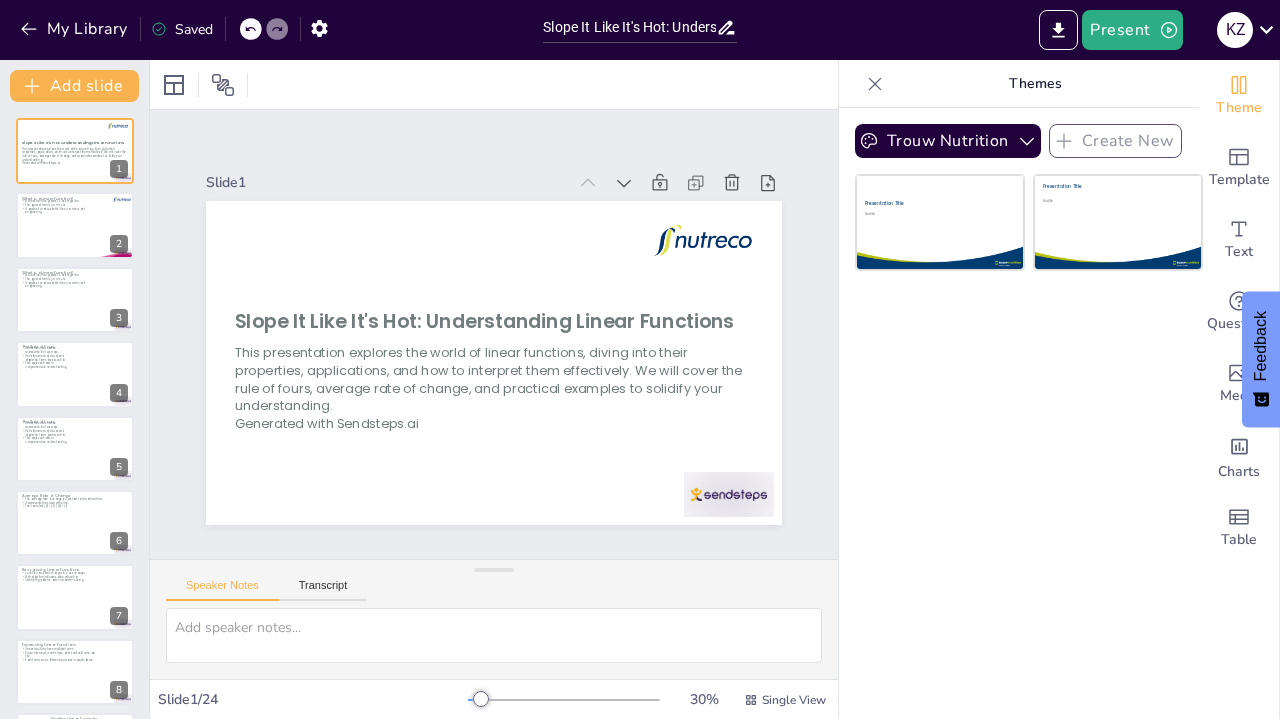 scroll, scrollTop: 1192, scrollLeft: 0, axis: vertical 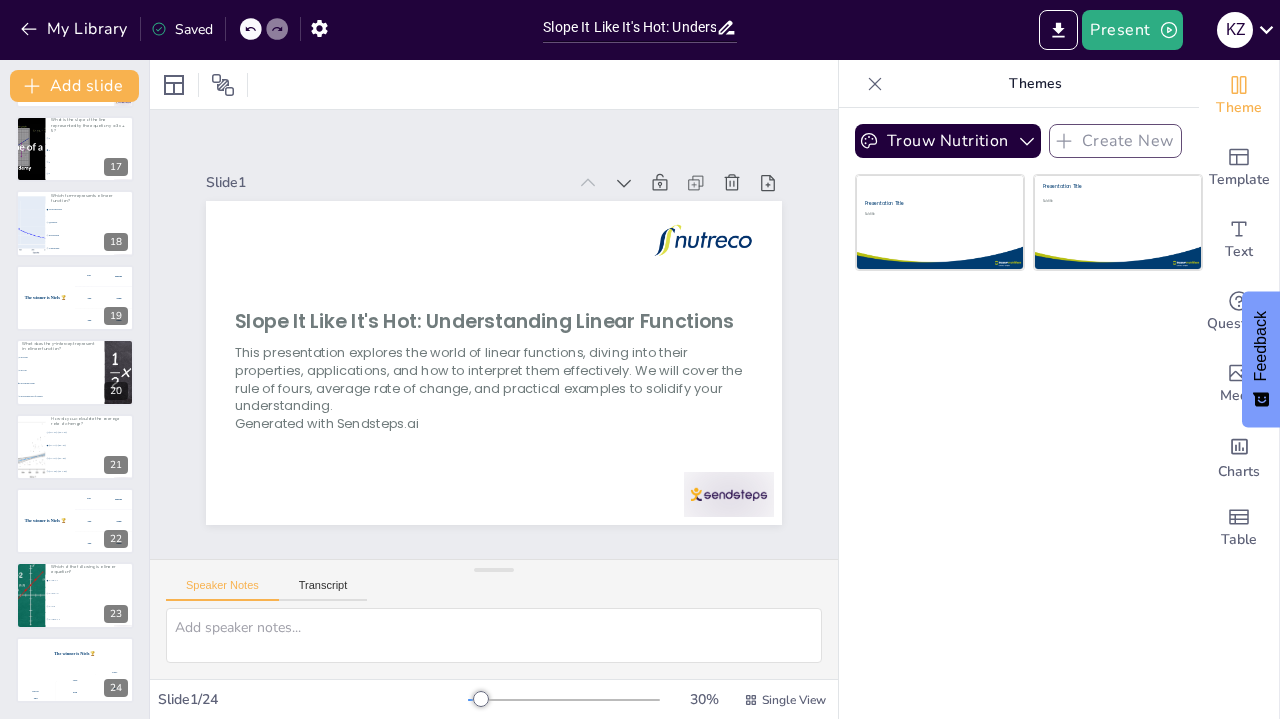 click on "[INITIAL] [INITIAL]" at bounding box center (1013, 30) 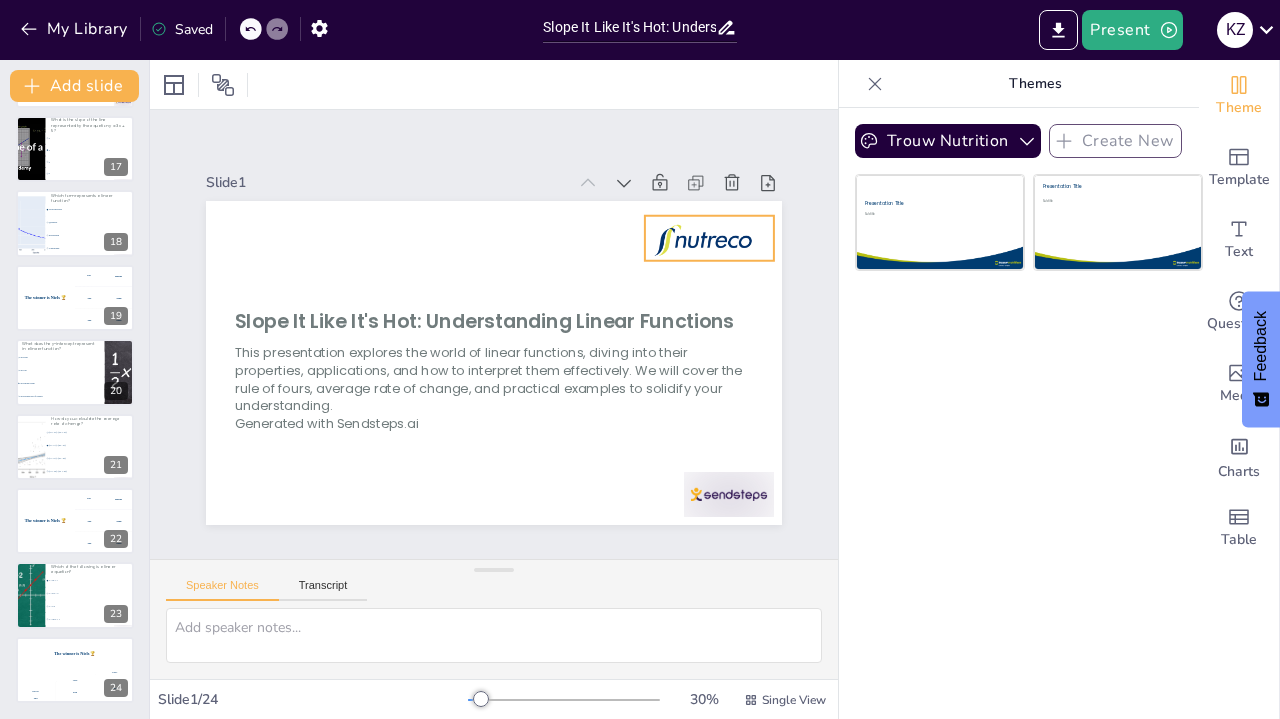 checkbox on "true" 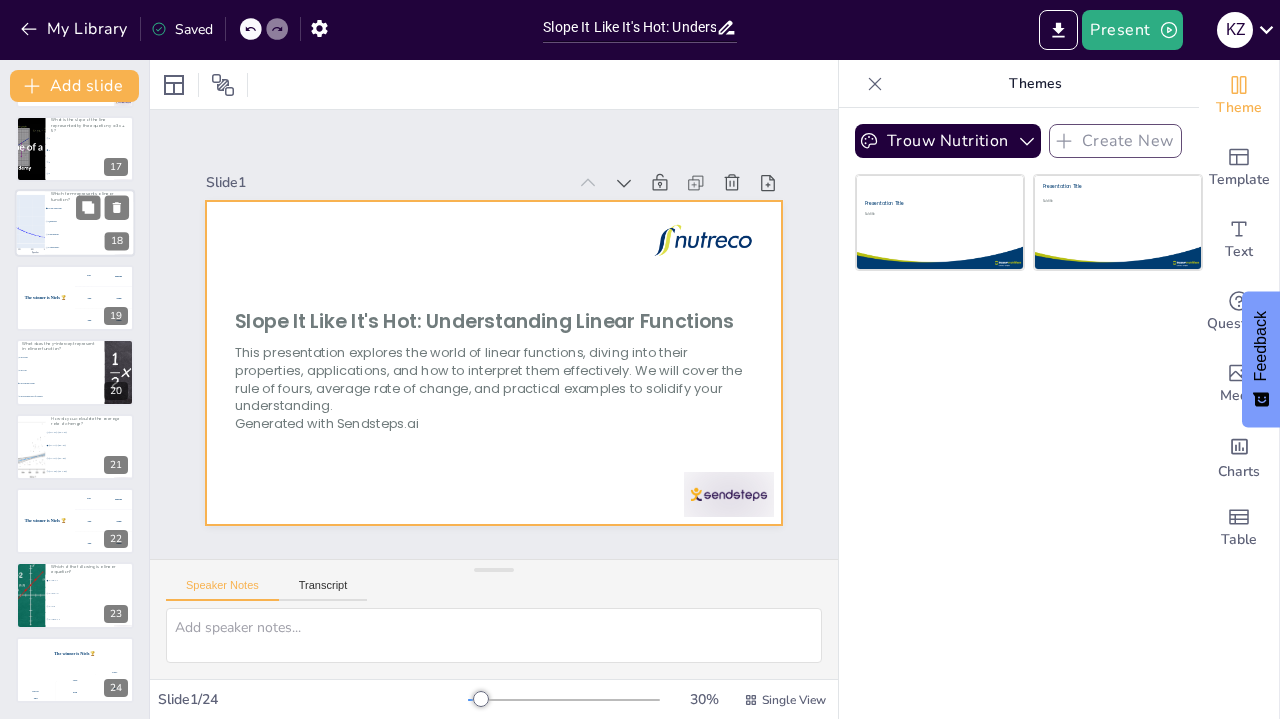 checkbox on "true" 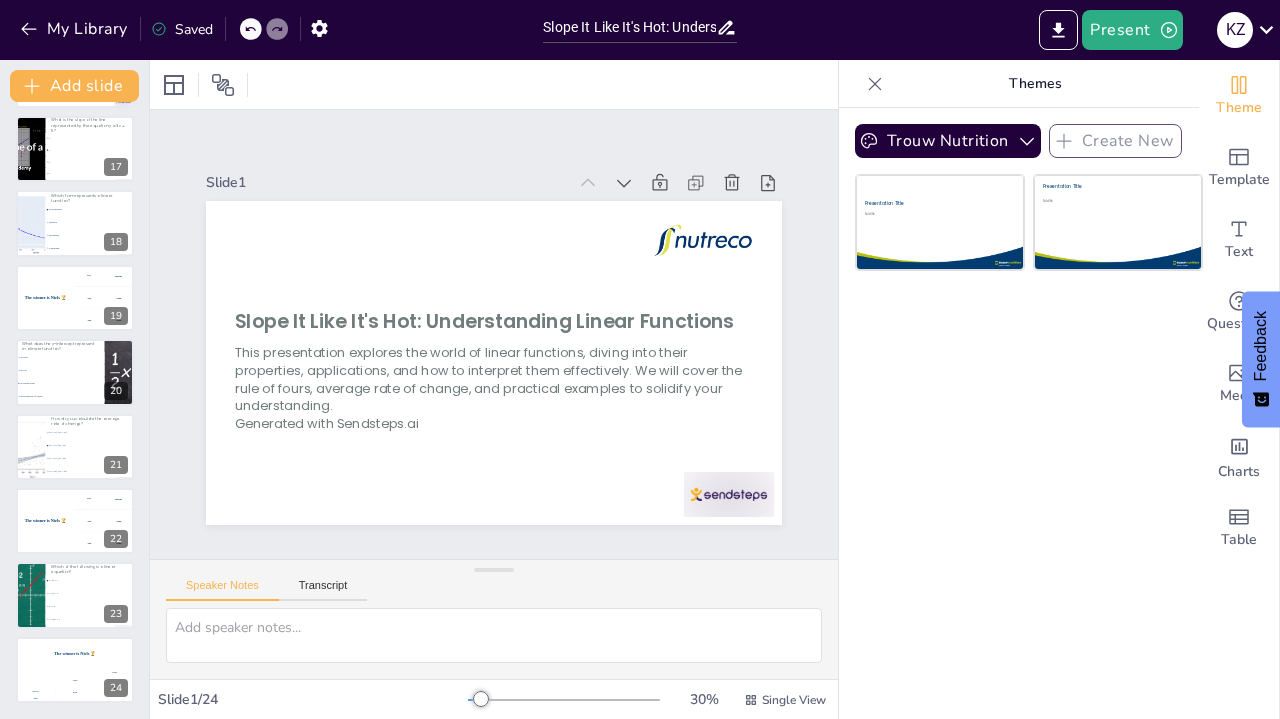 checkbox on "true" 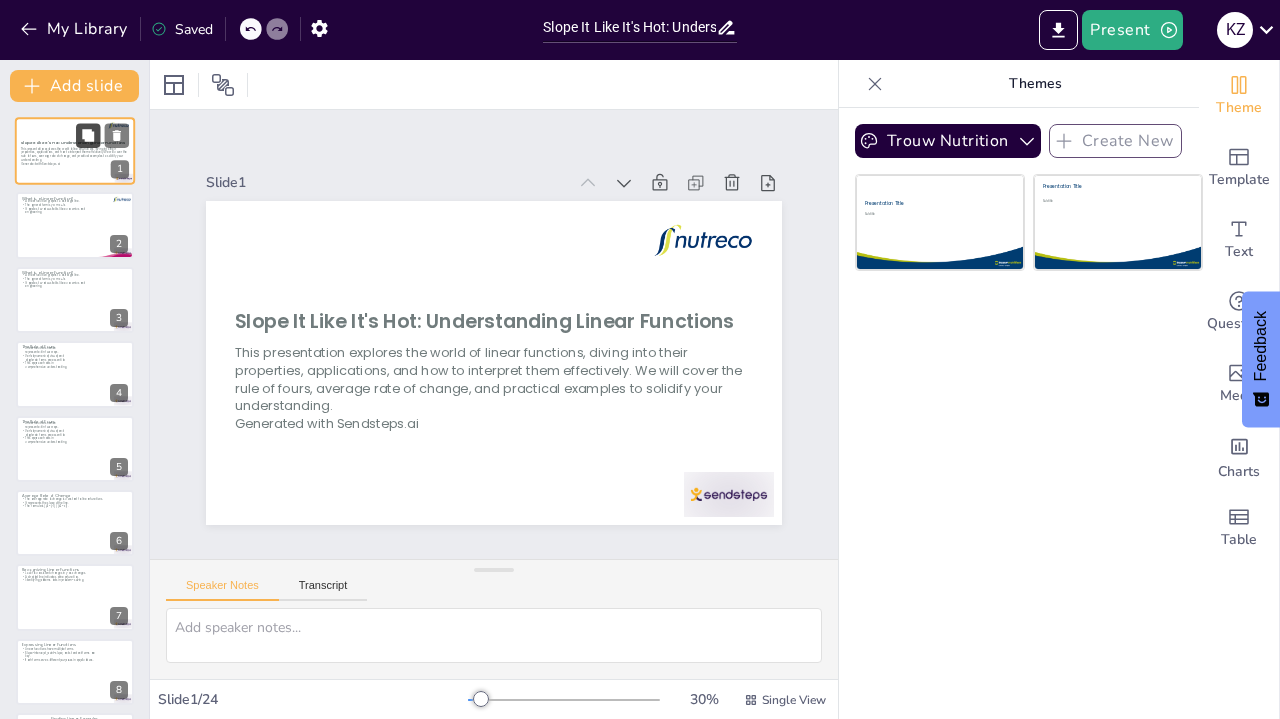 checkbox on "true" 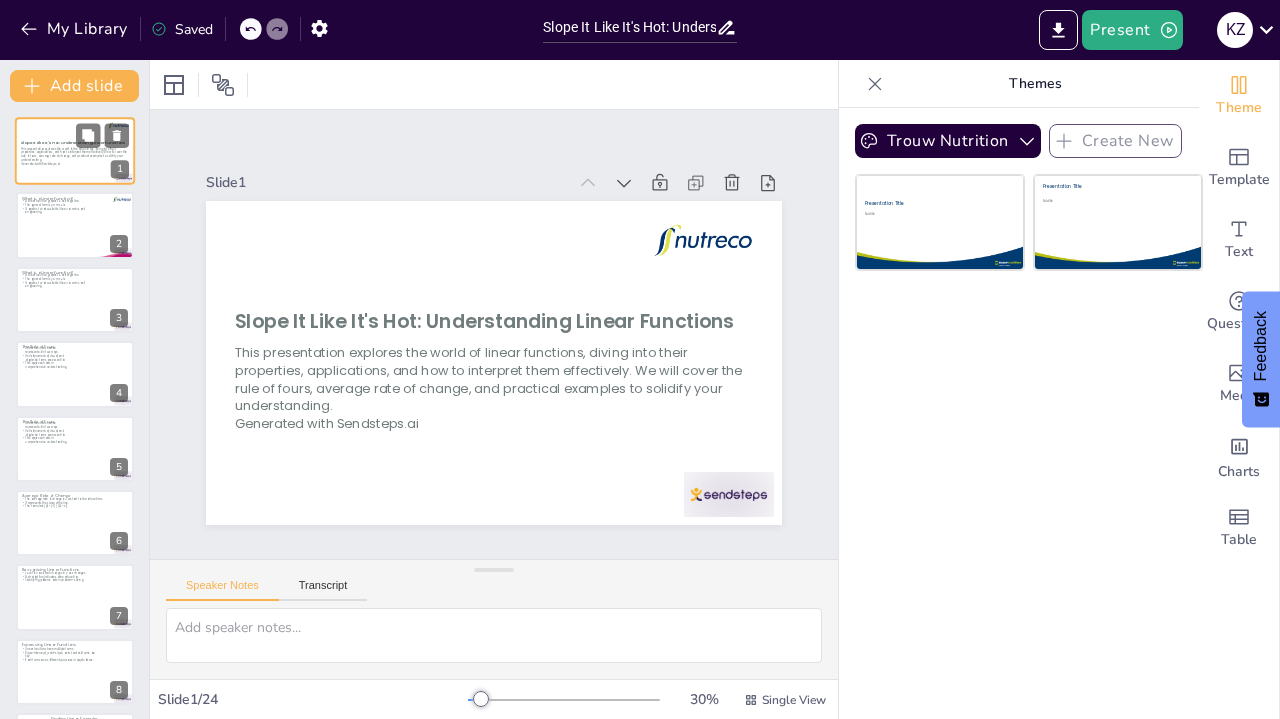 checkbox on "true" 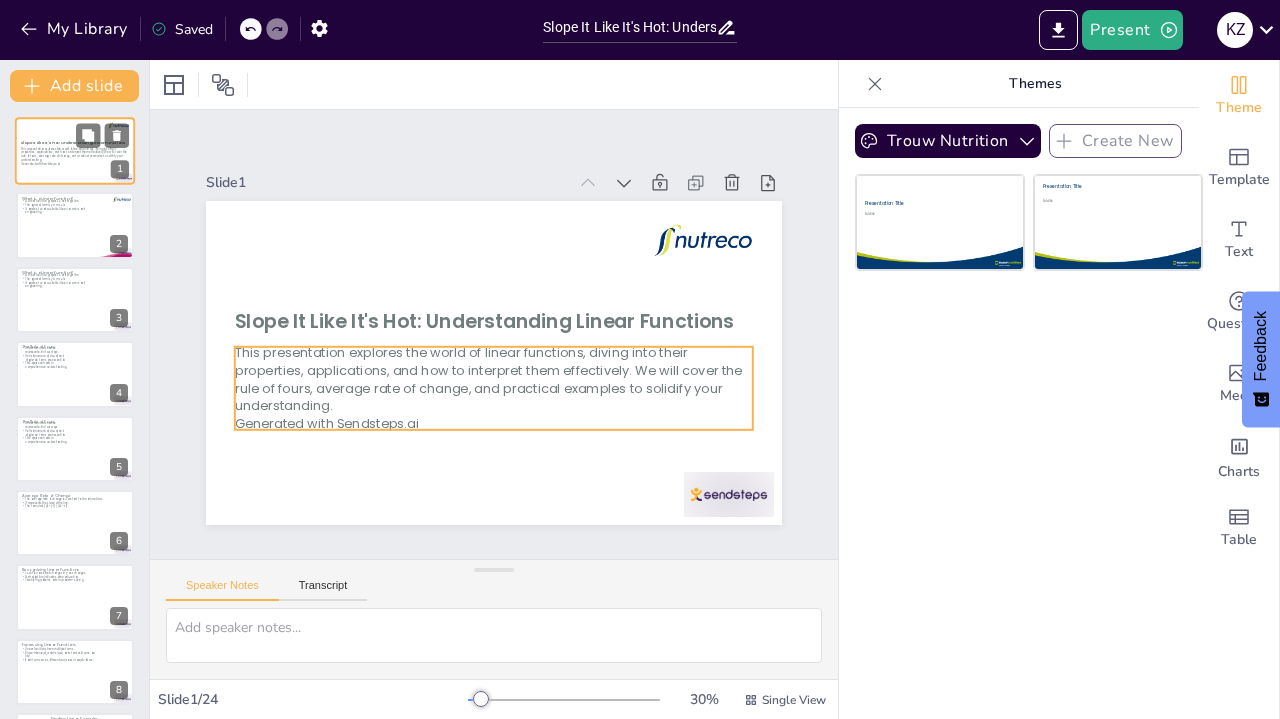 click on "This presentation explores the world of linear functions, diving into their properties, applications, and how to interpret them effectively. We will cover the rule of fours, average rate of change, and practical examples to solidify your understanding." at bounding box center (75, 154) 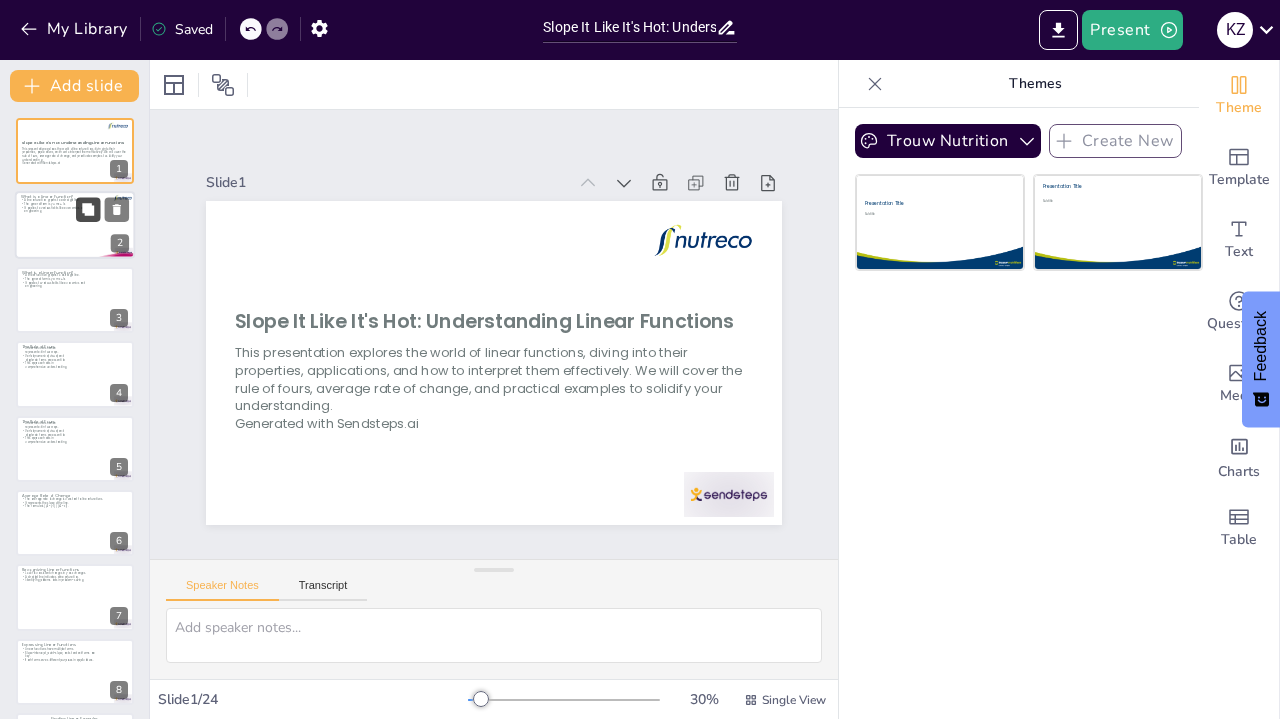 checkbox on "true" 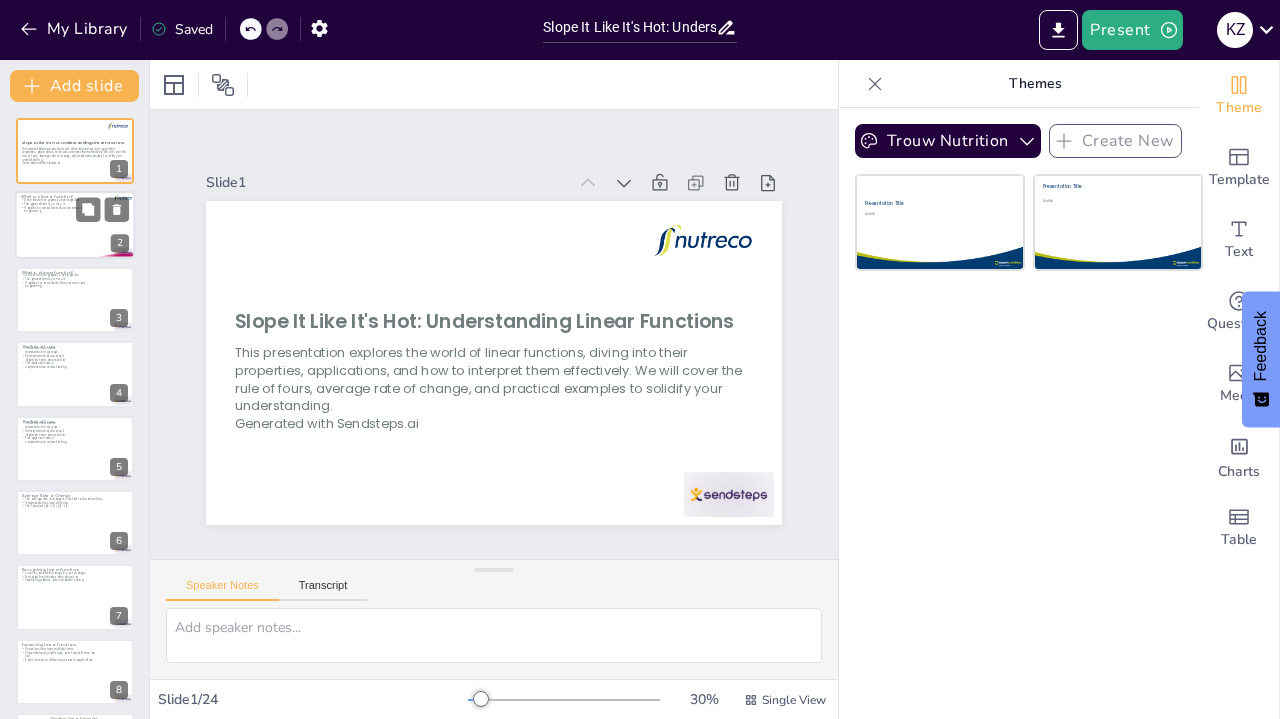checkbox on "true" 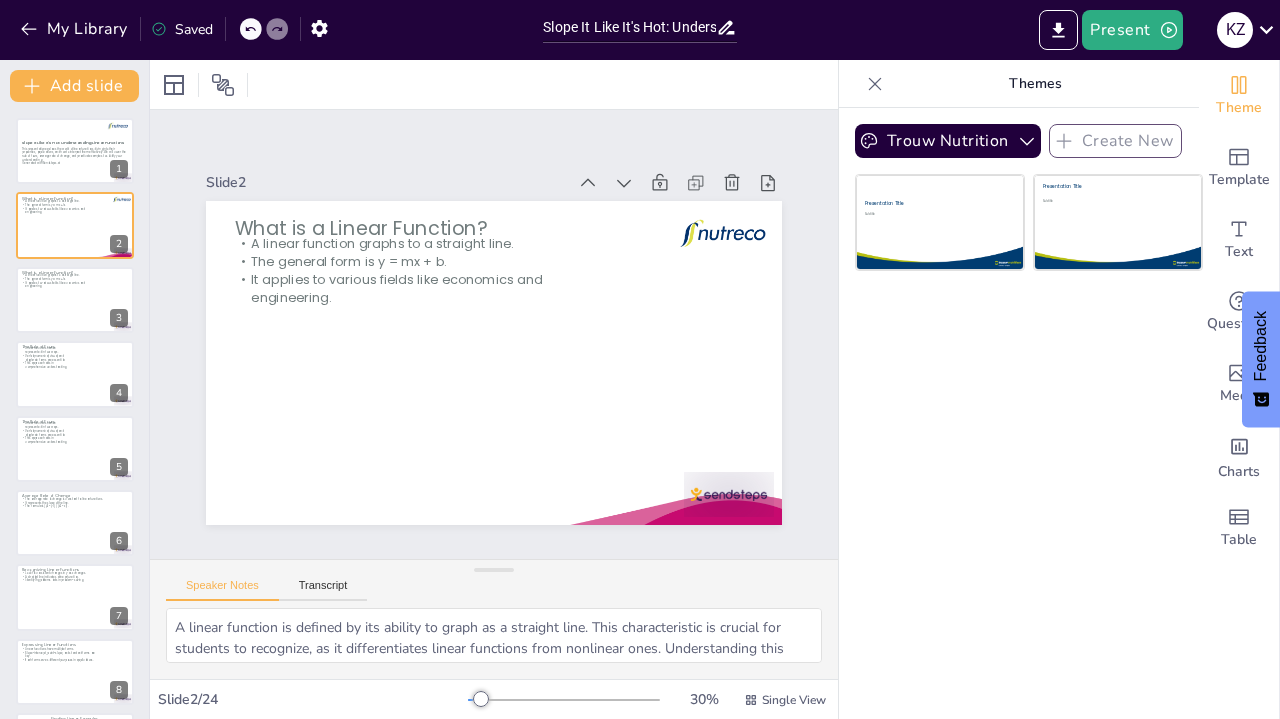 checkbox on "true" 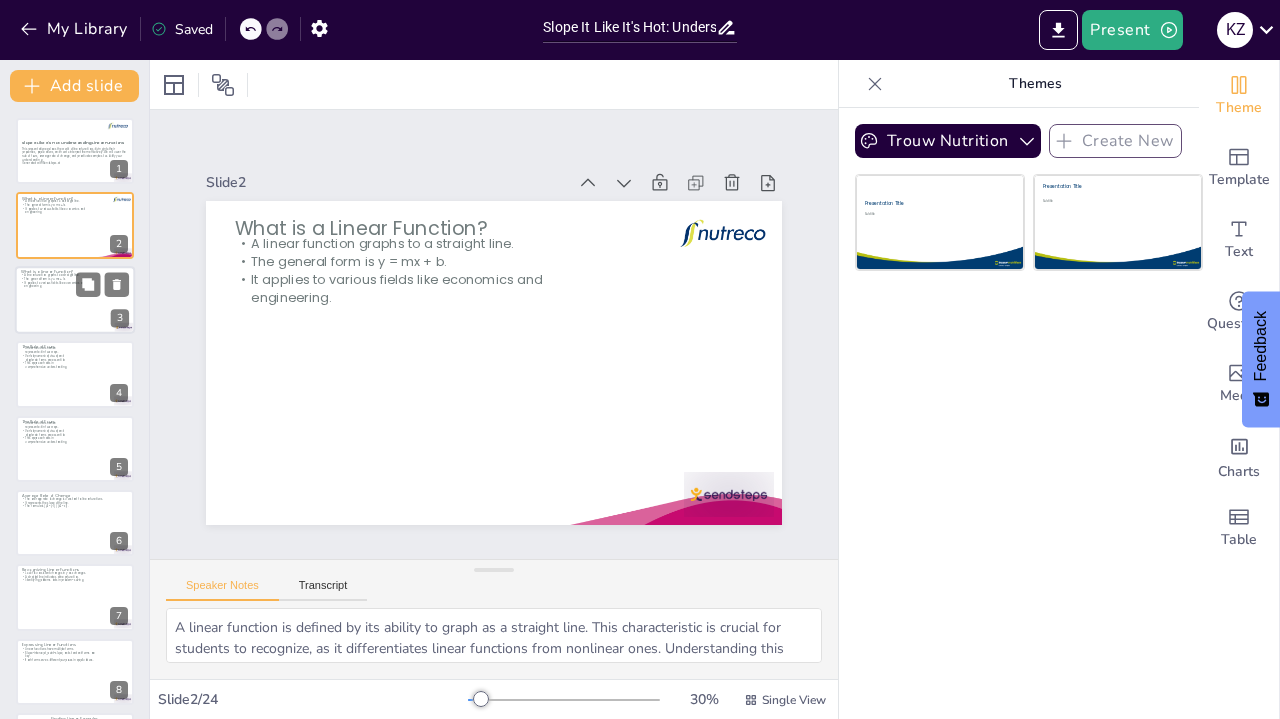 checkbox on "true" 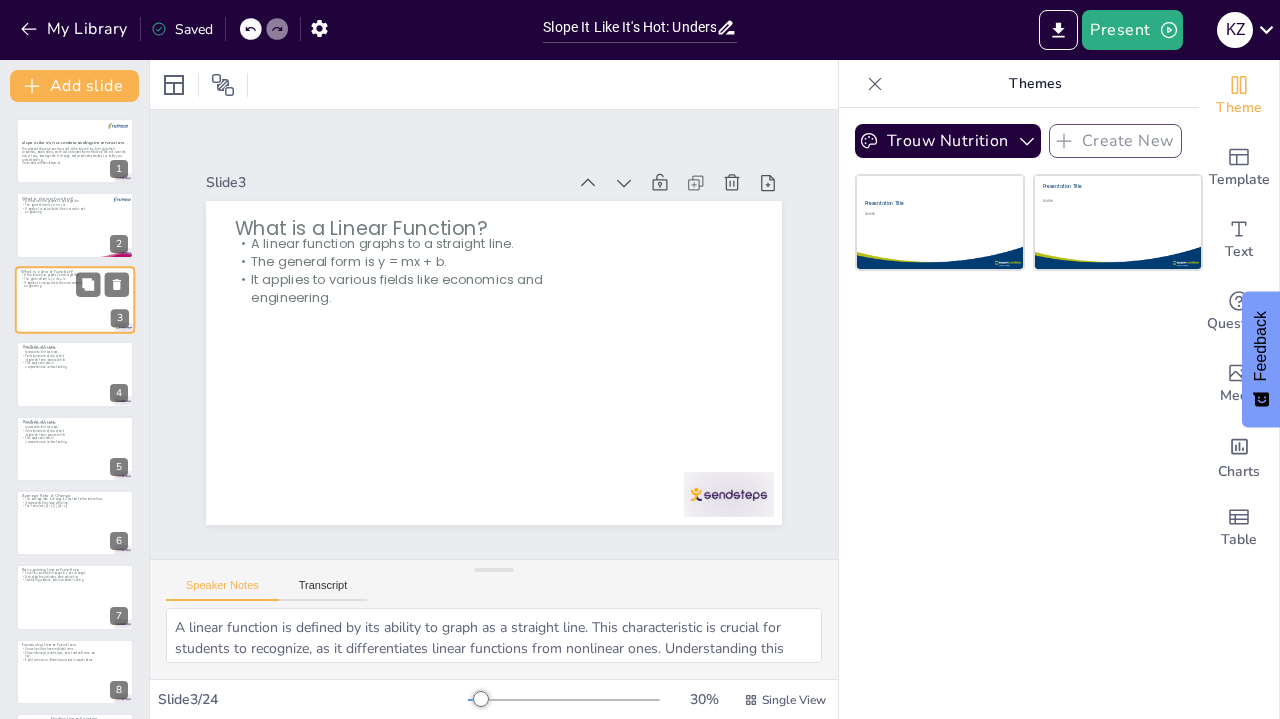 checkbox on "true" 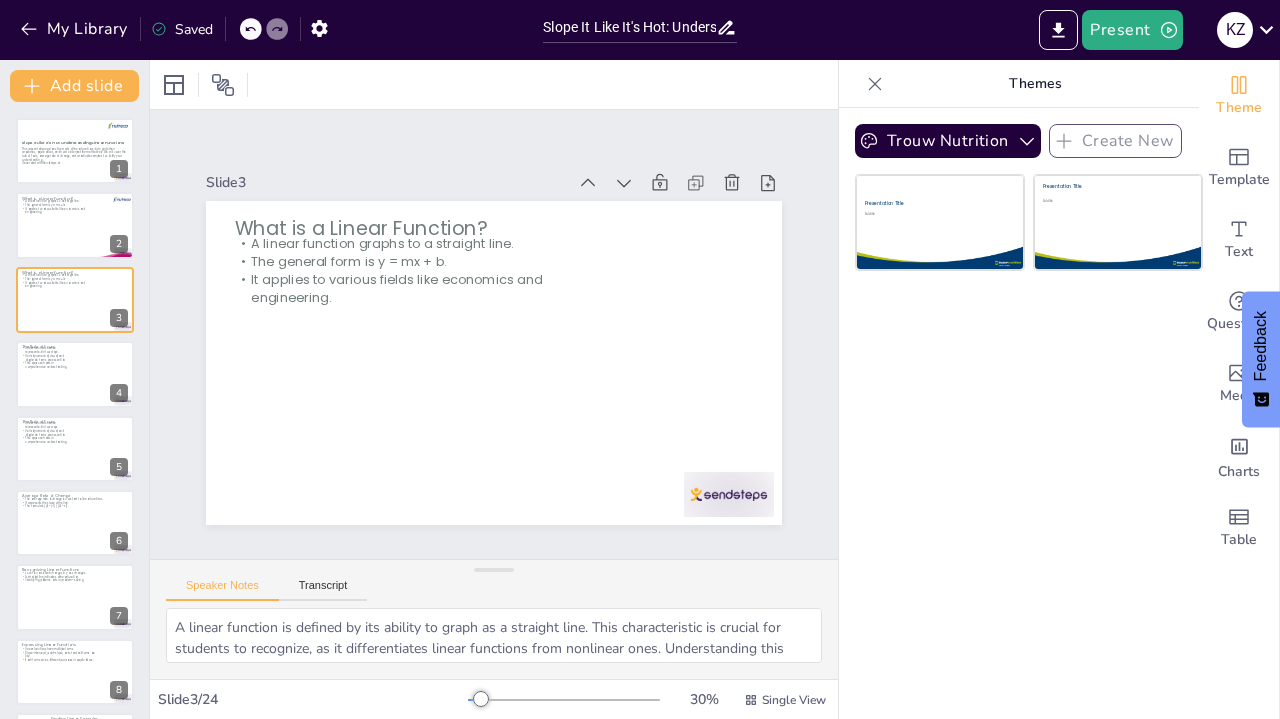 checkbox on "true" 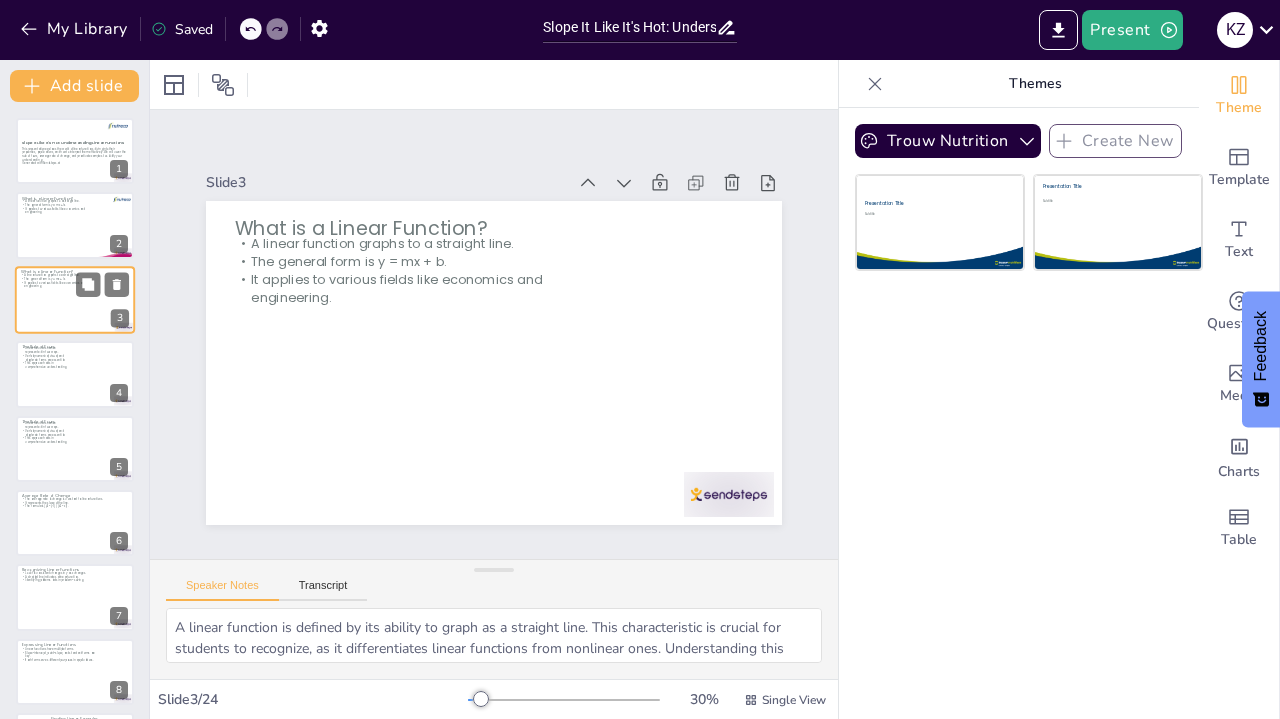 checkbox on "true" 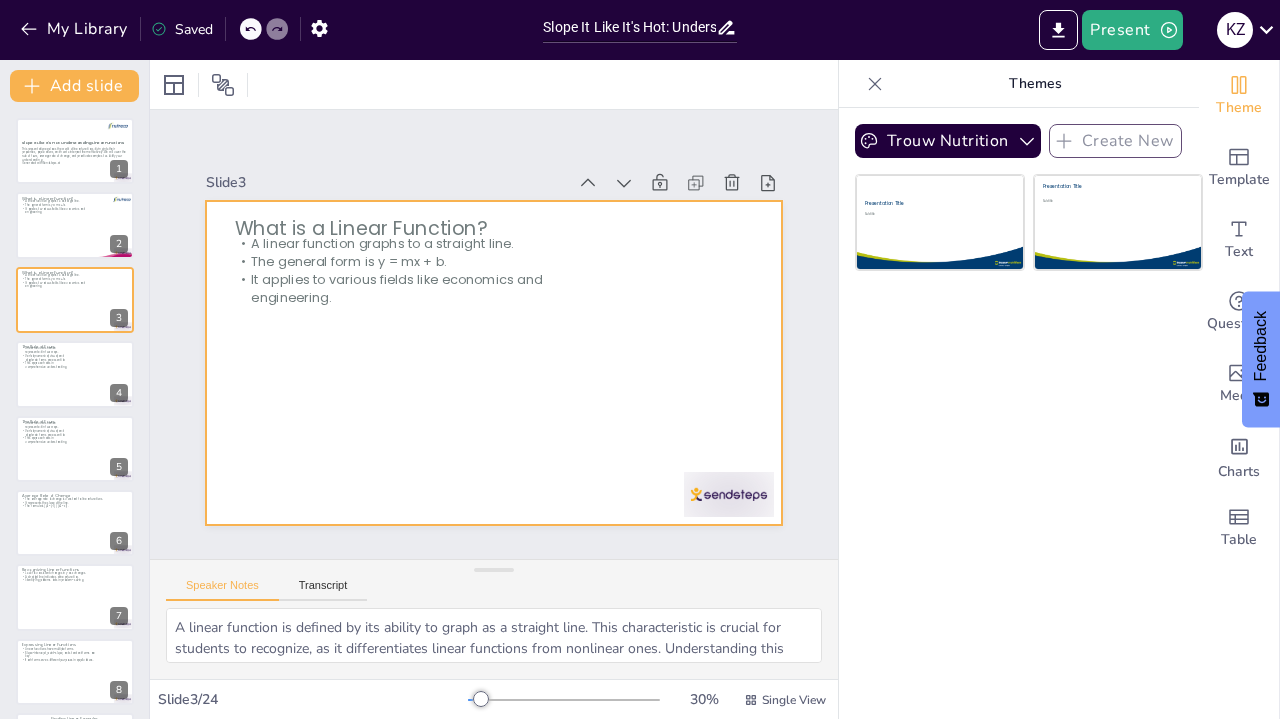 checkbox on "true" 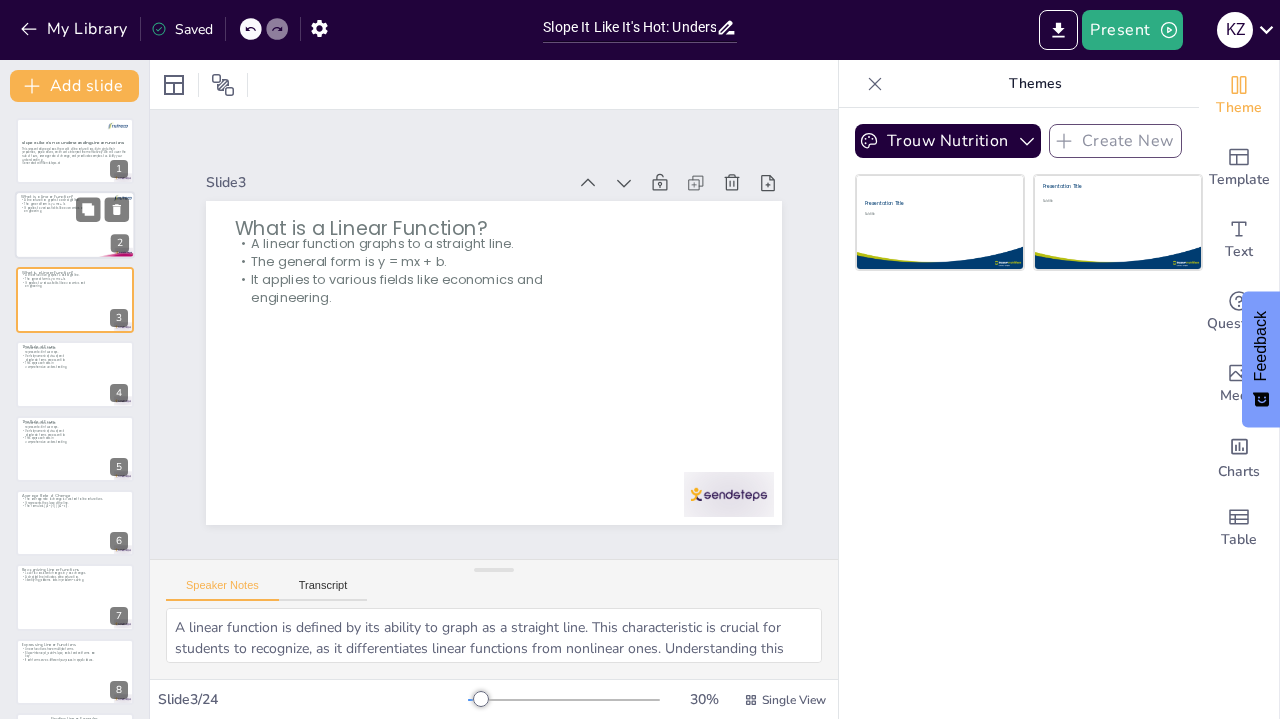 checkbox on "true" 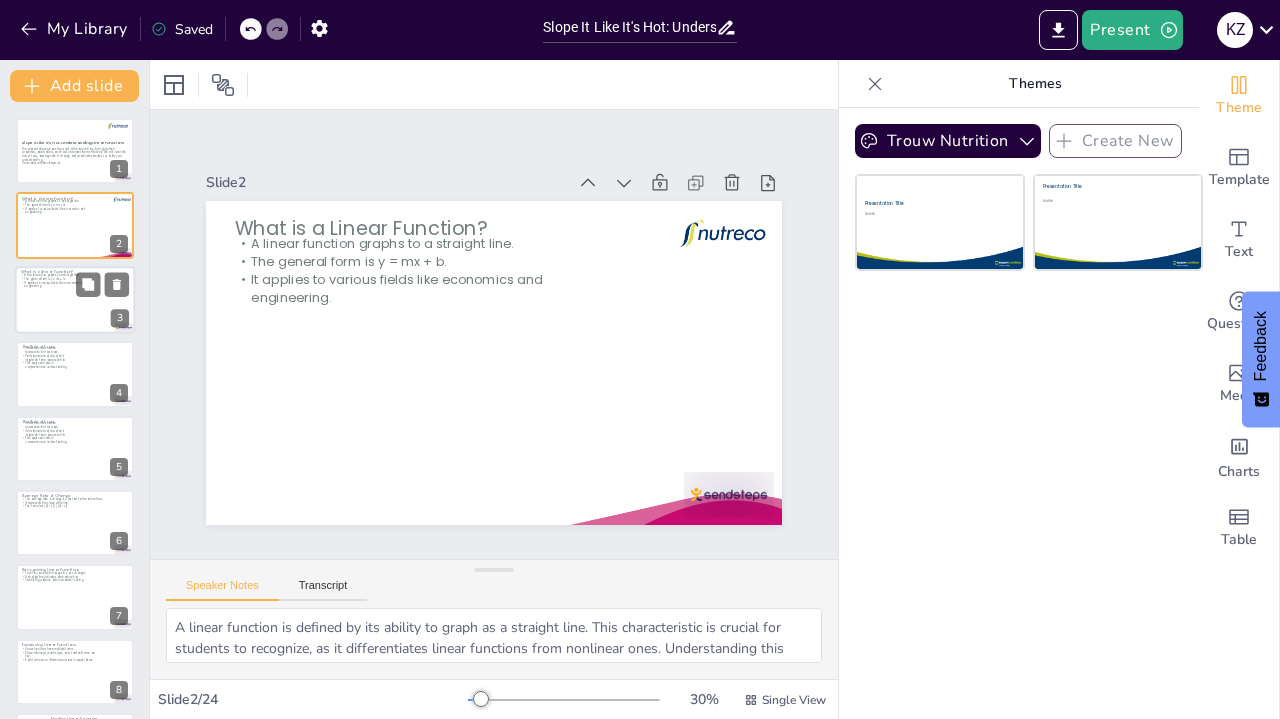 checkbox on "true" 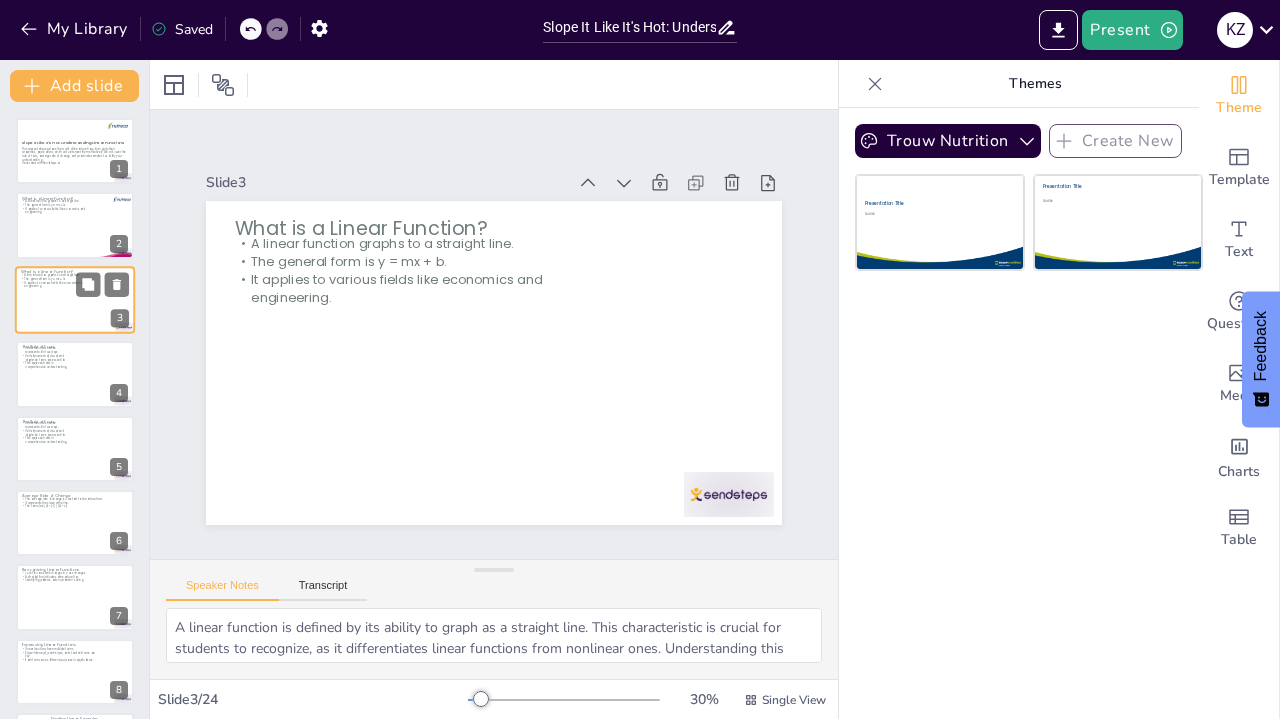 checkbox on "true" 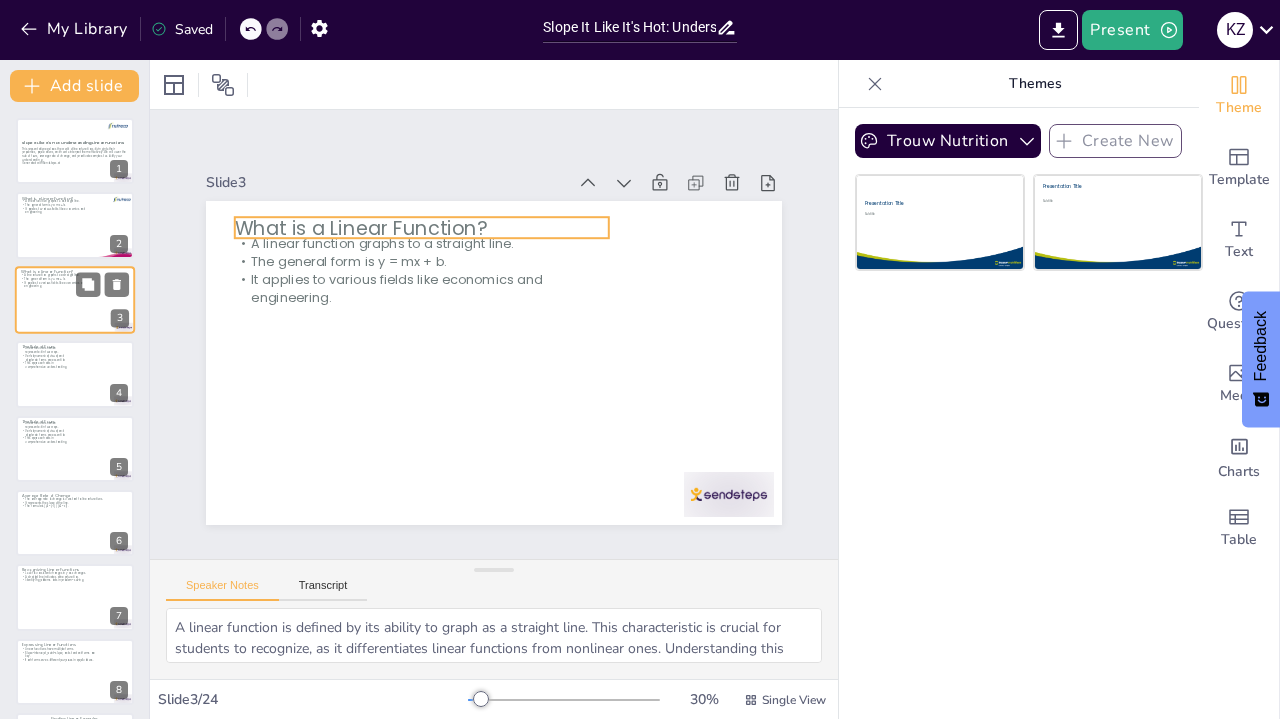 checkbox on "true" 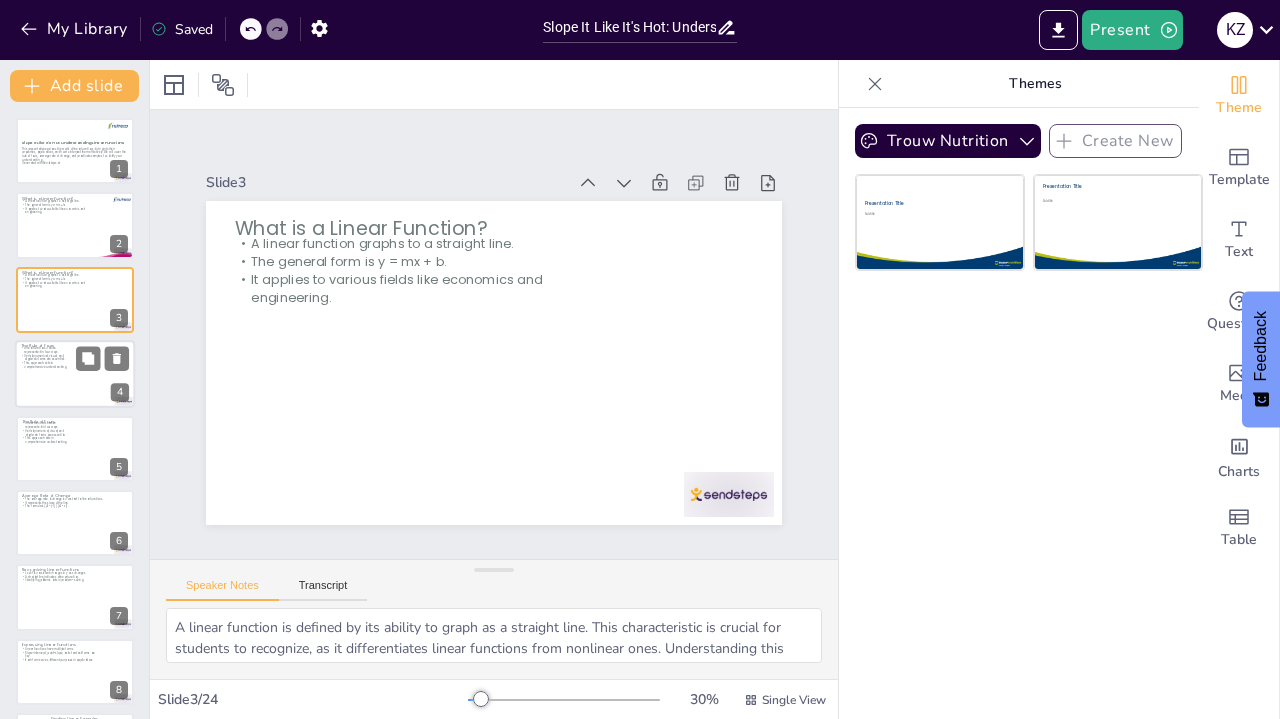 click at bounding box center (75, 374) 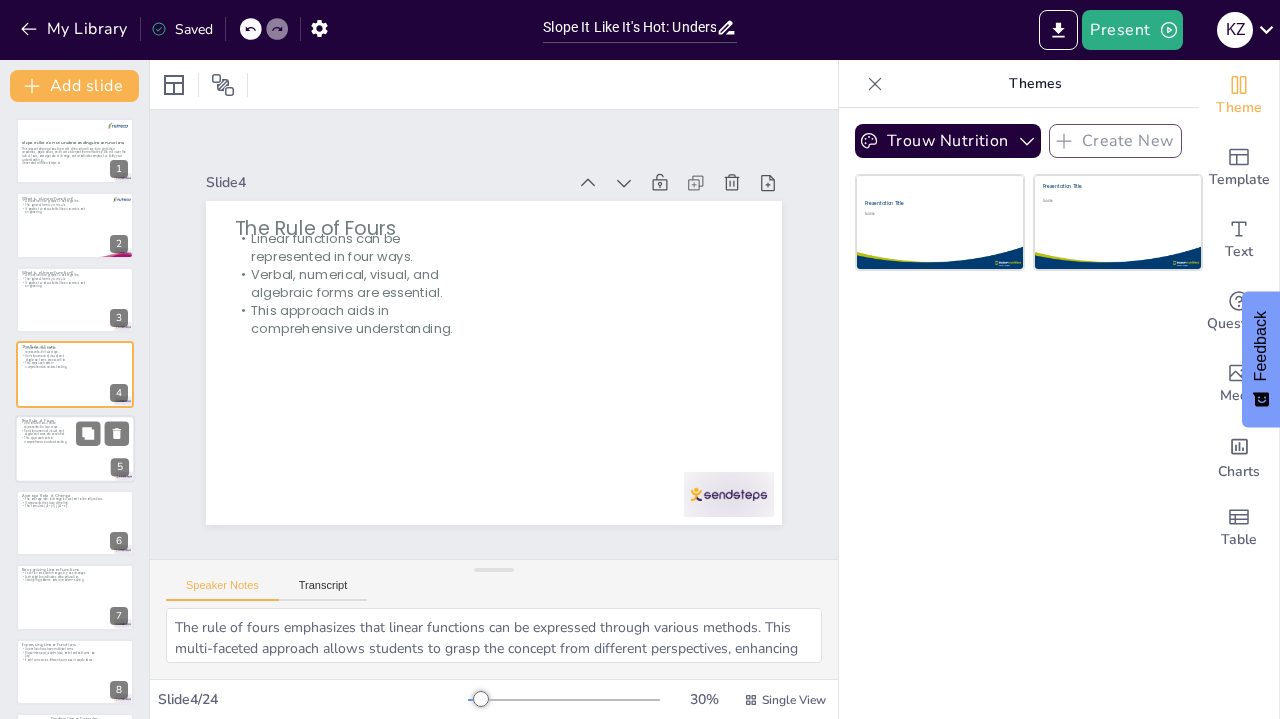 click at bounding box center (75, 449) 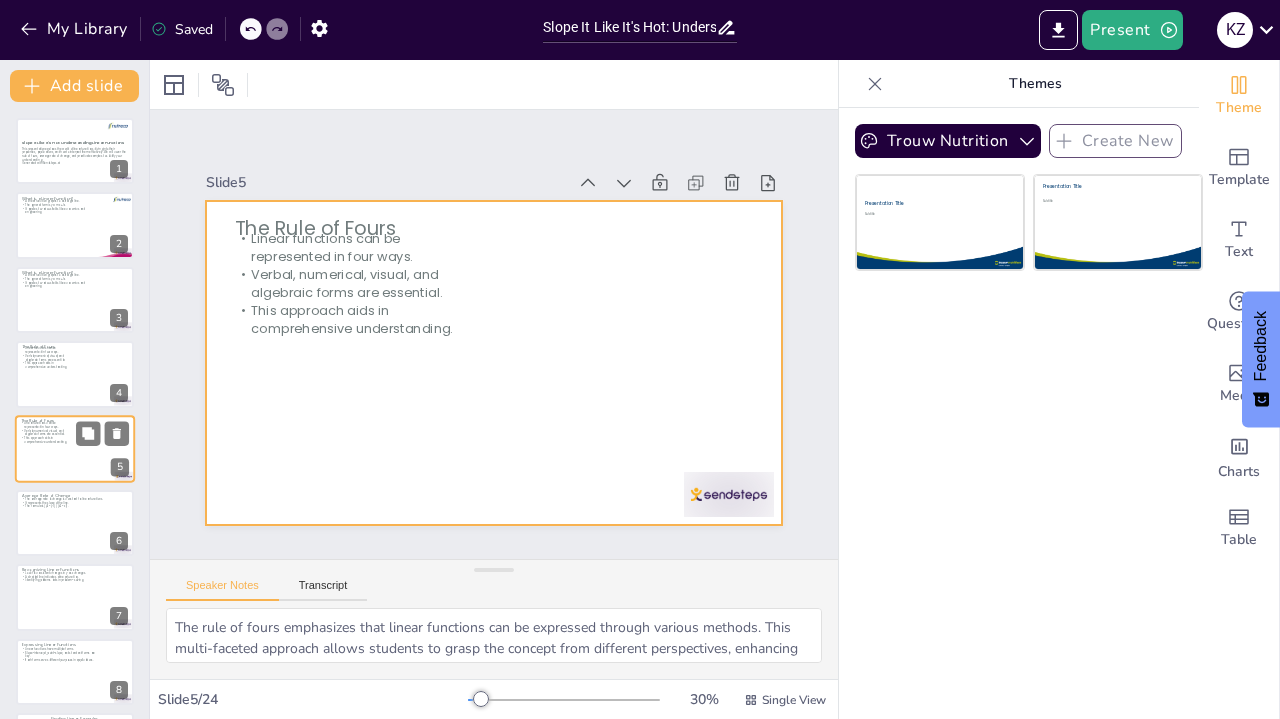 scroll, scrollTop: 38, scrollLeft: 0, axis: vertical 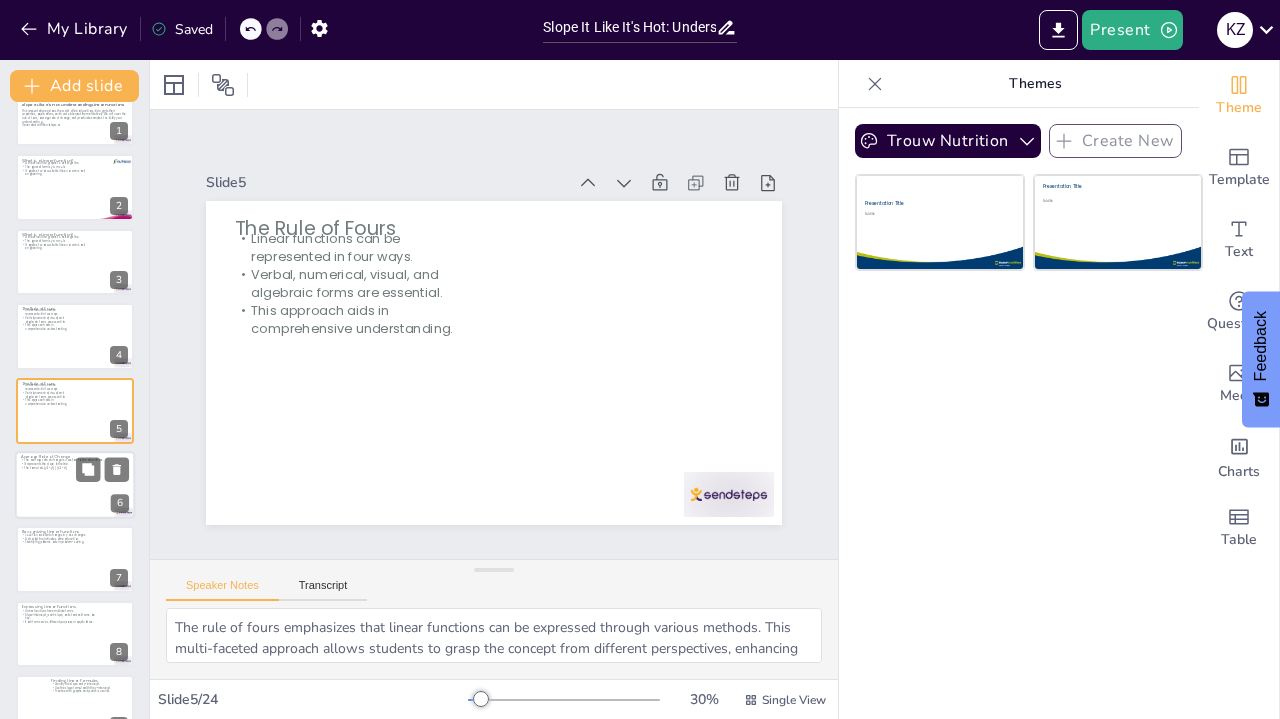 click at bounding box center [75, 485] 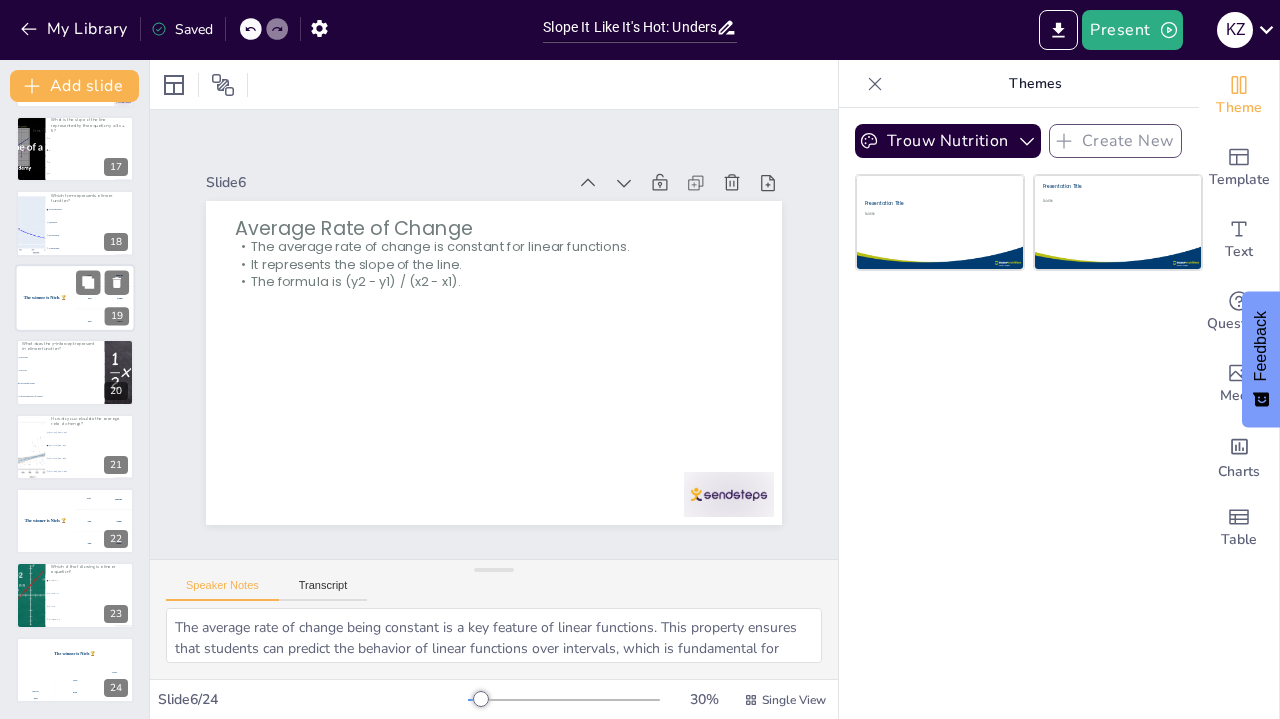scroll, scrollTop: 1024, scrollLeft: 0, axis: vertical 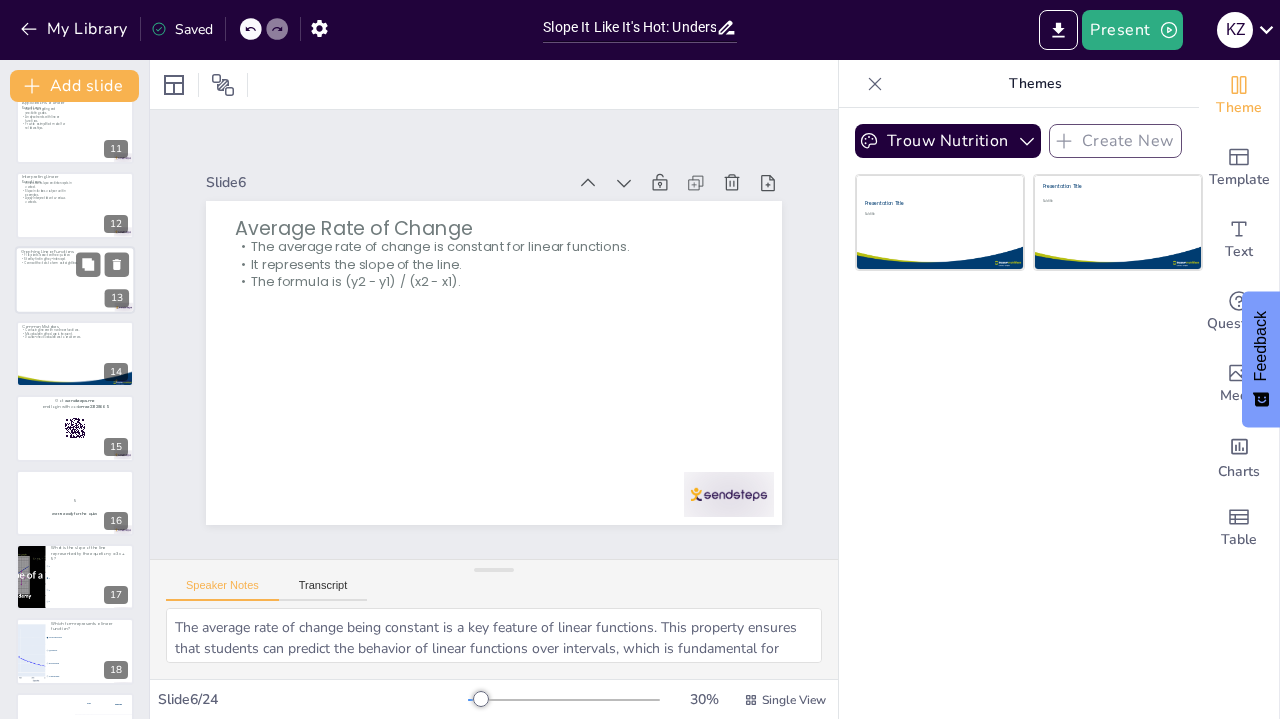 click at bounding box center [75, 280] 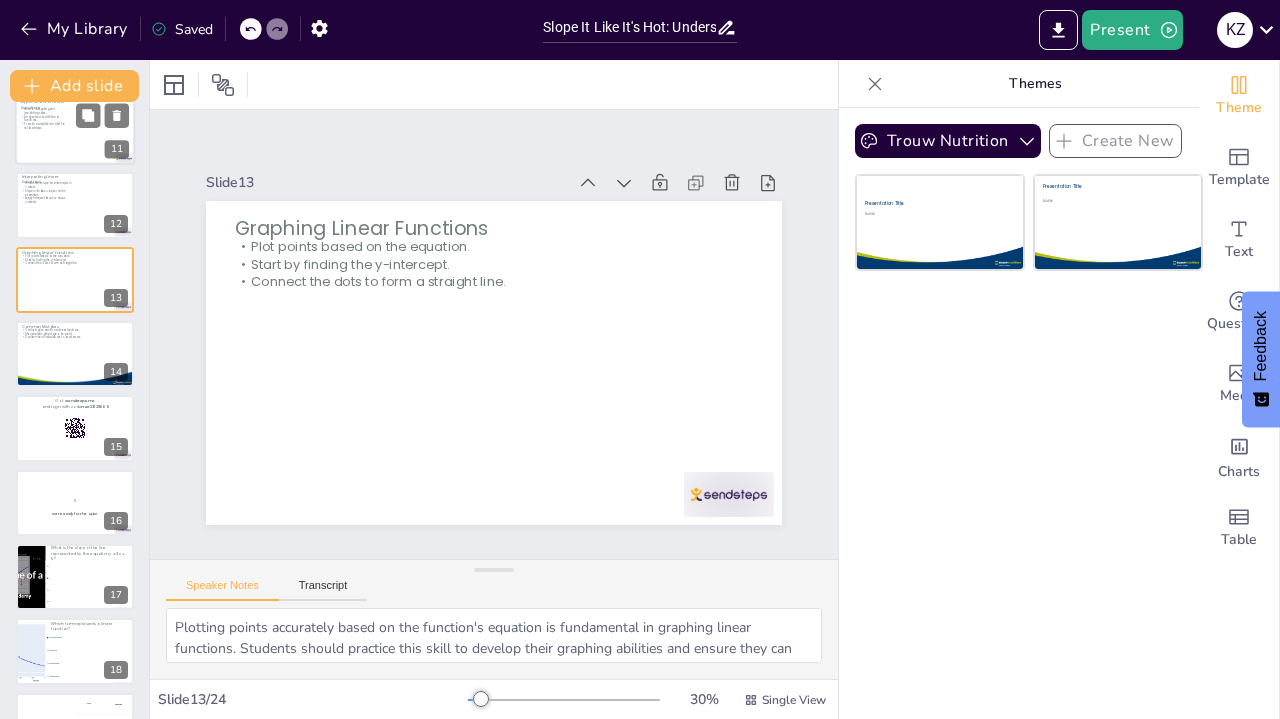 scroll, scrollTop: 633, scrollLeft: 0, axis: vertical 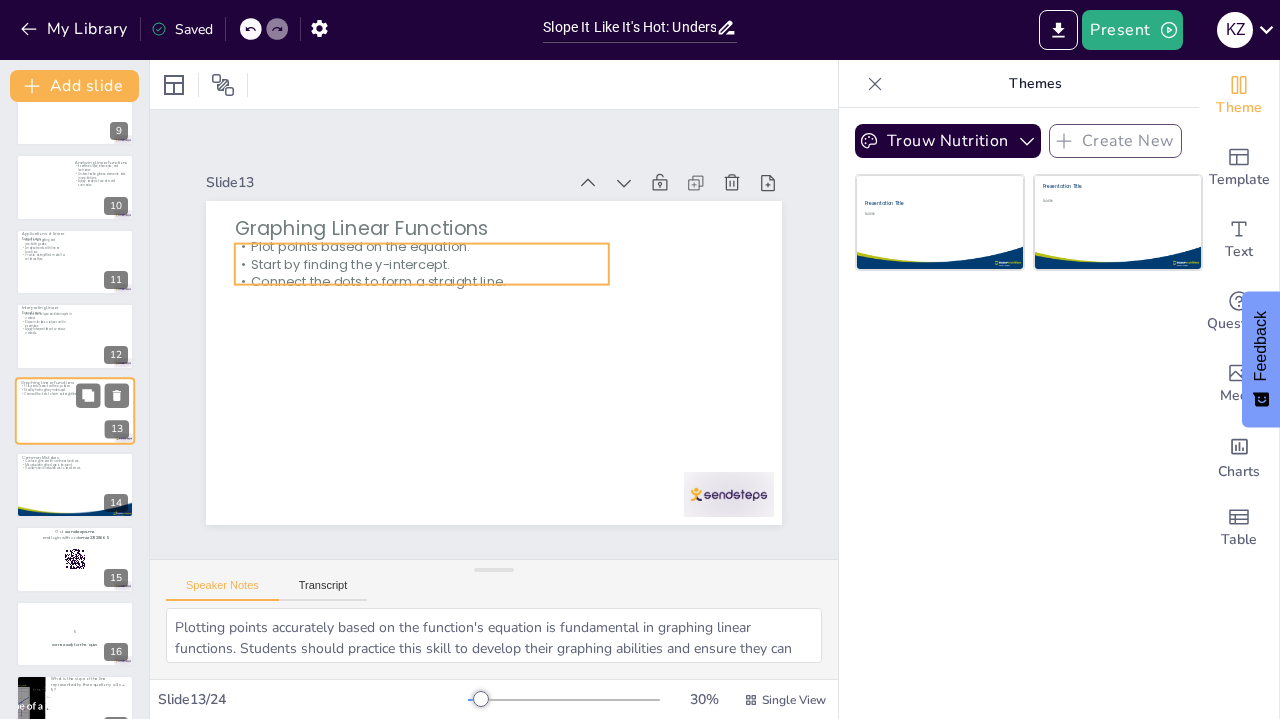 click on "Plot points based on the equation." at bounding box center (60, 386) 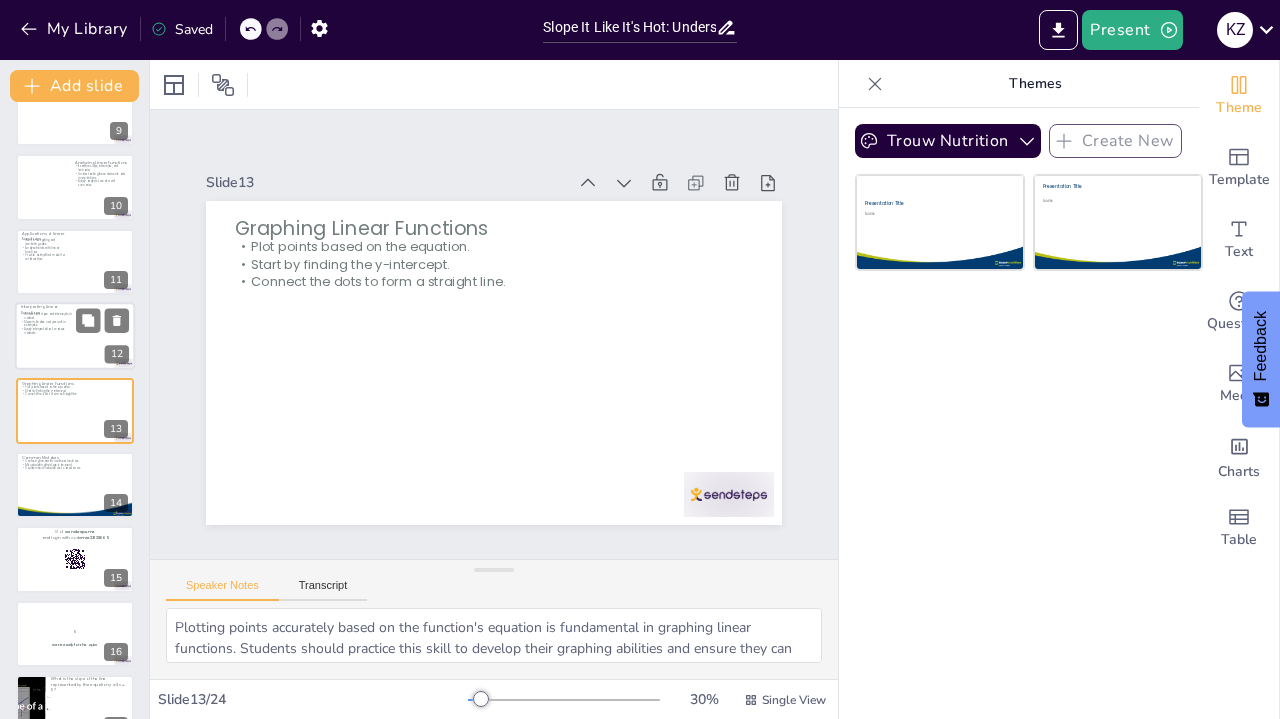 click on "Interpreting Linear Functions" at bounding box center (48, 310) 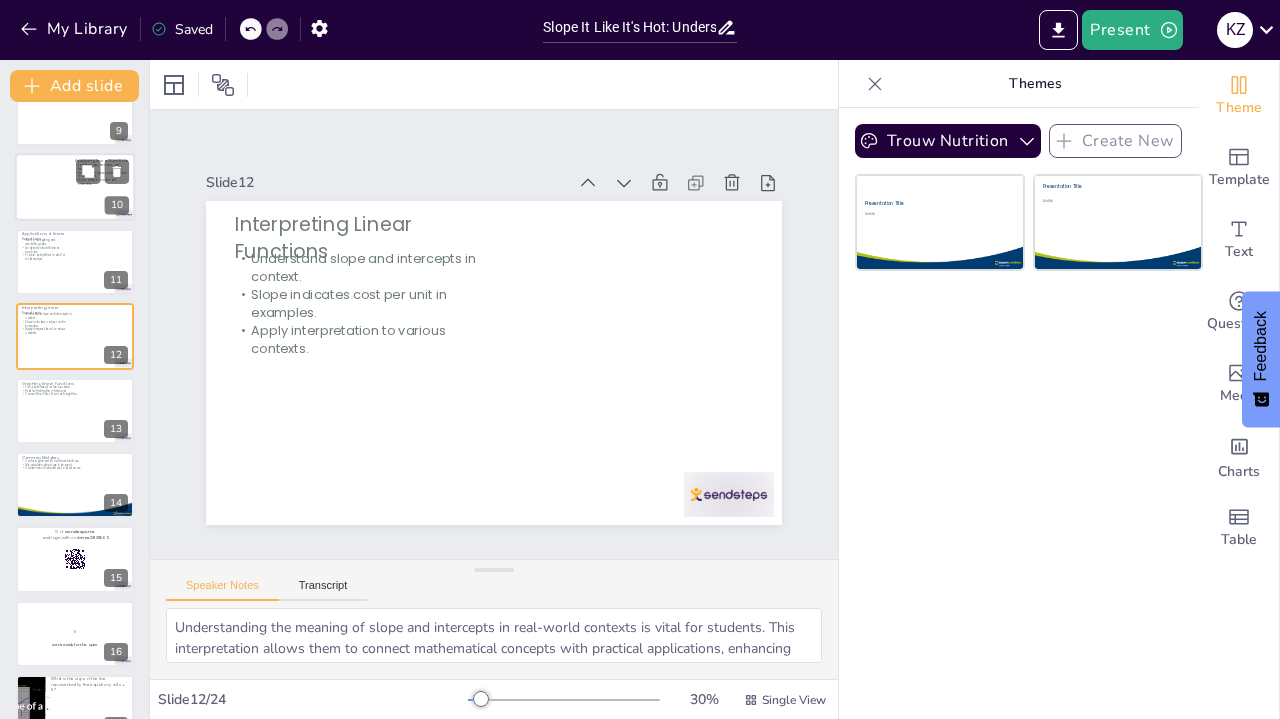 scroll, scrollTop: 558, scrollLeft: 0, axis: vertical 